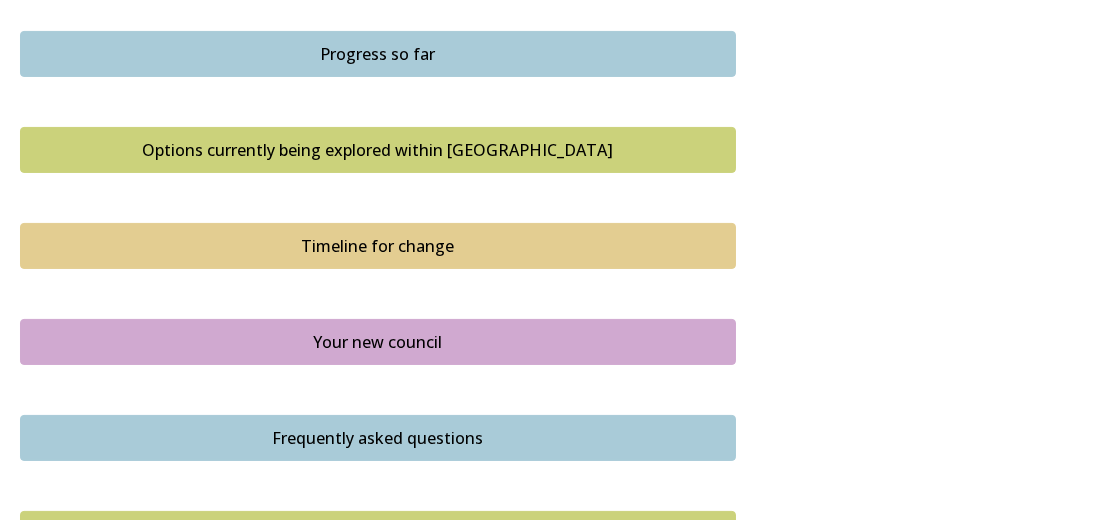 scroll, scrollTop: 1363, scrollLeft: 0, axis: vertical 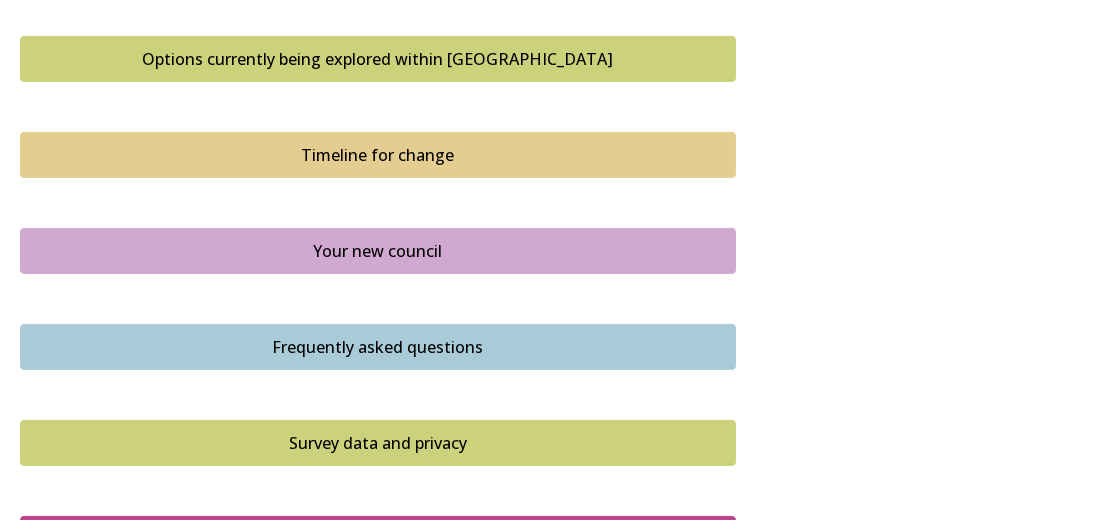 click on "Options currently being explored within West Sussex" at bounding box center (378, 59) 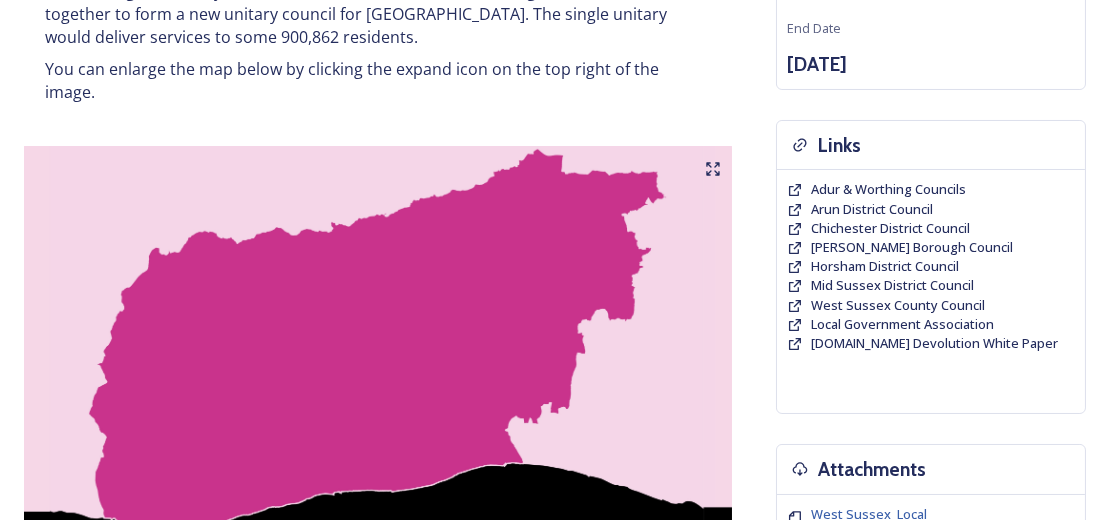 scroll, scrollTop: 454, scrollLeft: 0, axis: vertical 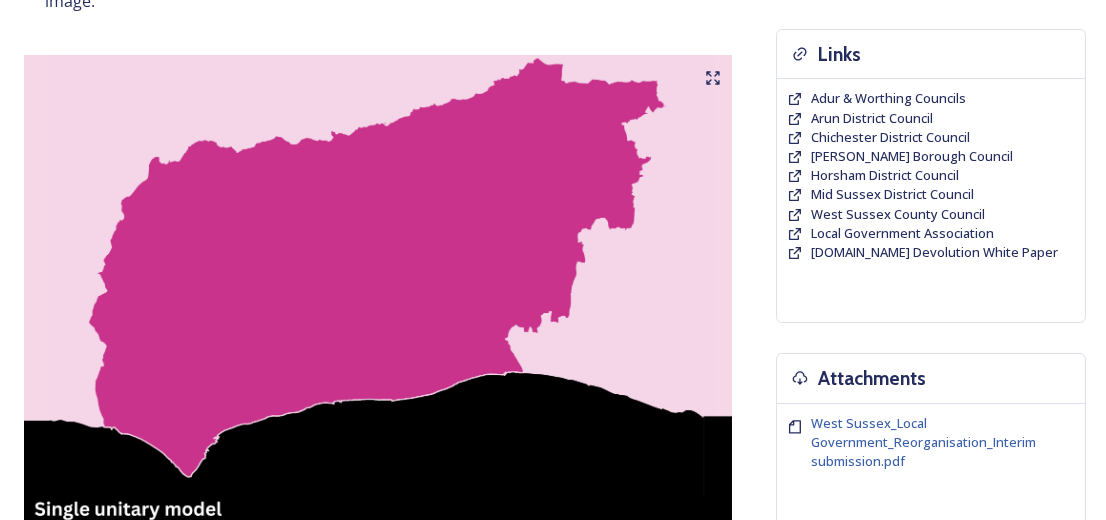 click at bounding box center [378, 305] 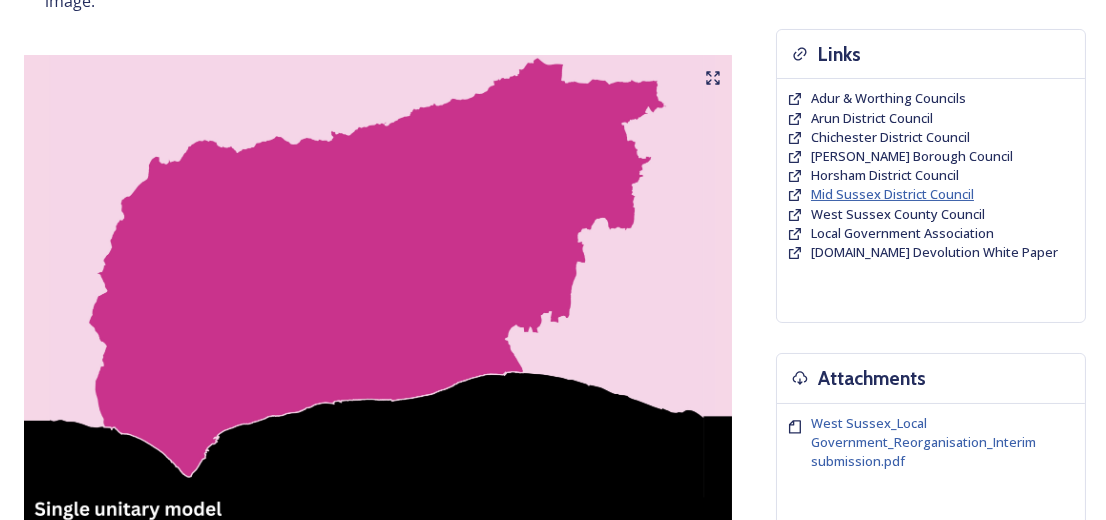 click on "Mid Sussex District Council" at bounding box center (892, 194) 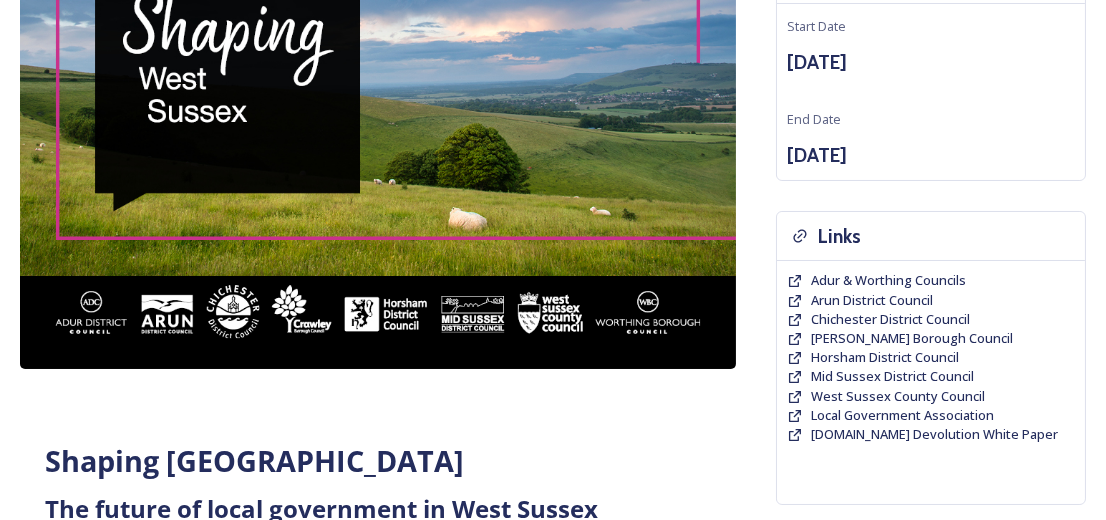 scroll, scrollTop: 0, scrollLeft: 0, axis: both 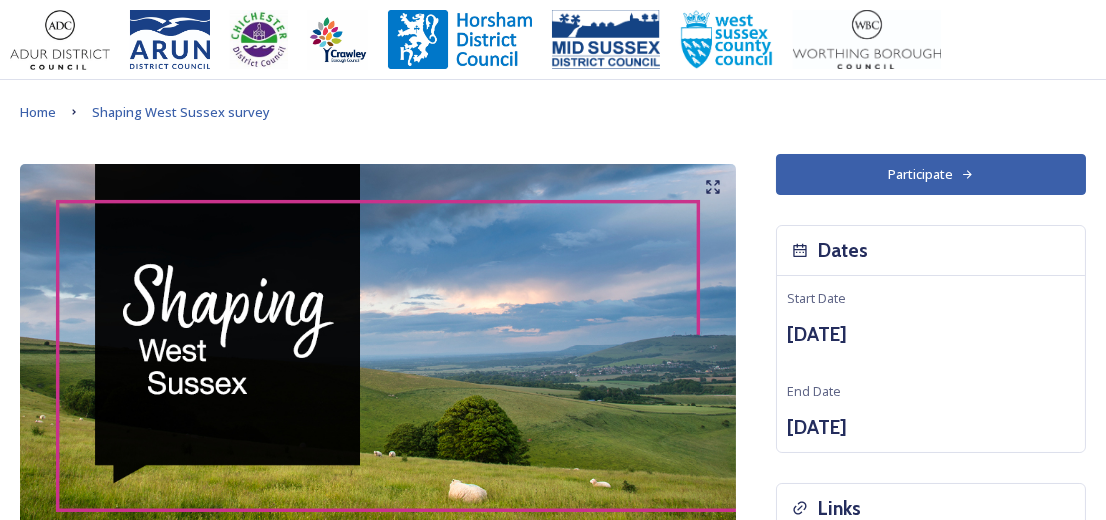 click on "Participate" at bounding box center [931, 174] 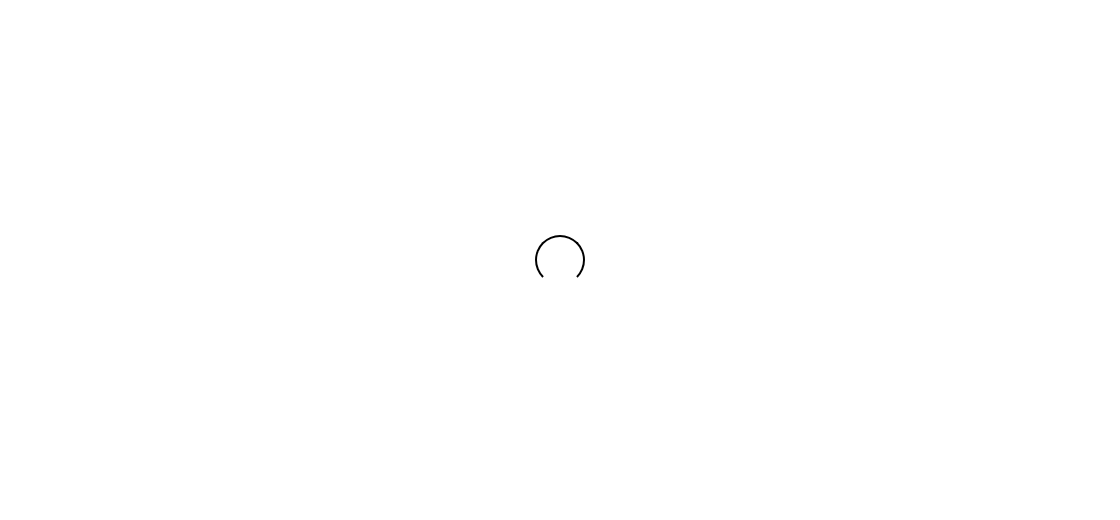 scroll, scrollTop: 0, scrollLeft: 0, axis: both 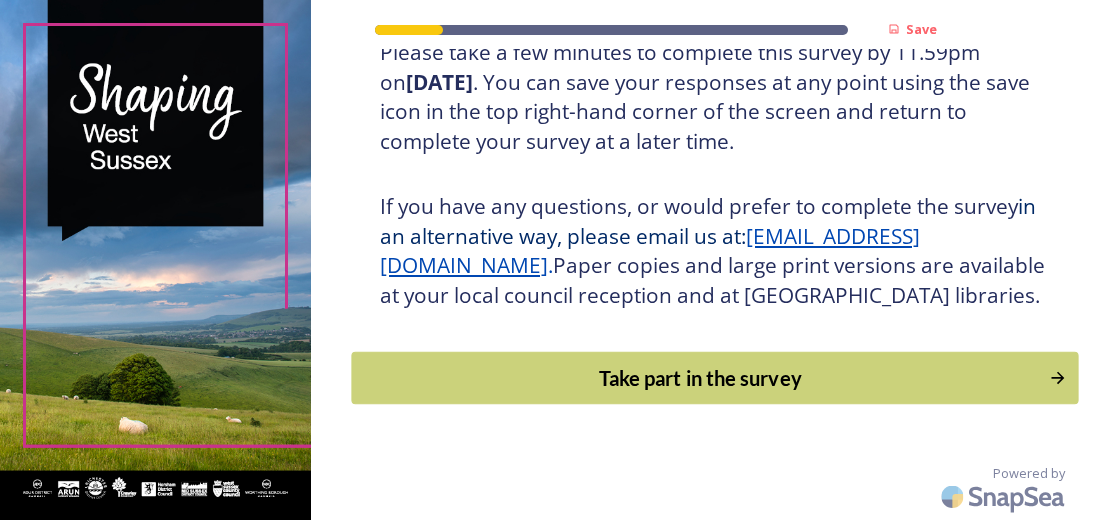 click on "Take part in the survey" at bounding box center (701, 378) 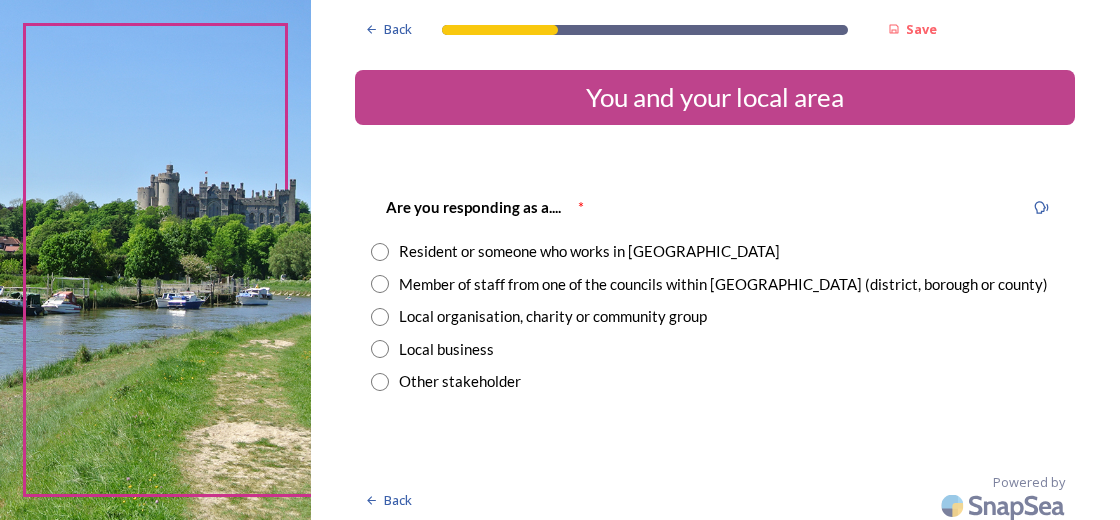 click on "Resident or someone who works in [GEOGRAPHIC_DATA]" at bounding box center (715, 251) 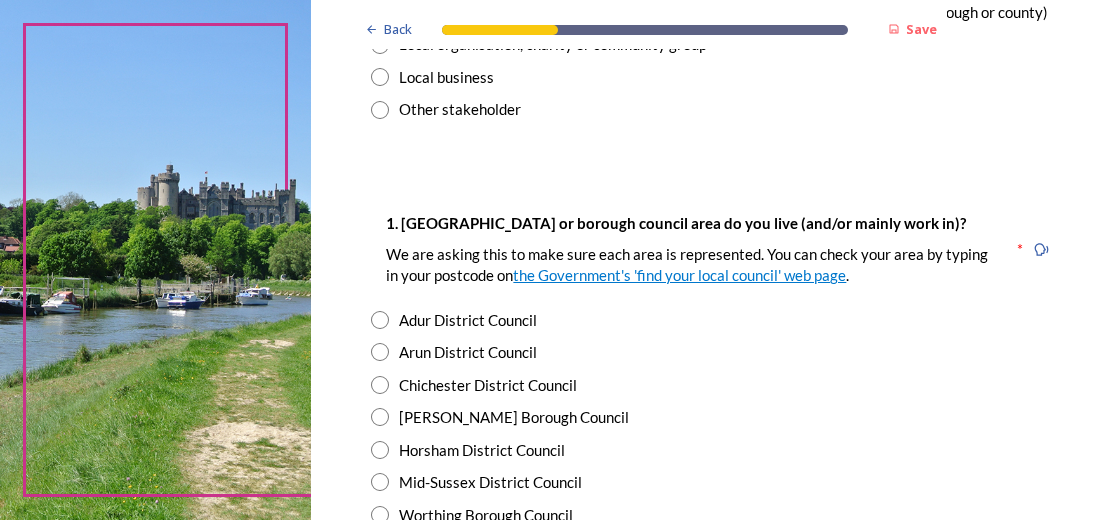 scroll, scrollTop: 363, scrollLeft: 0, axis: vertical 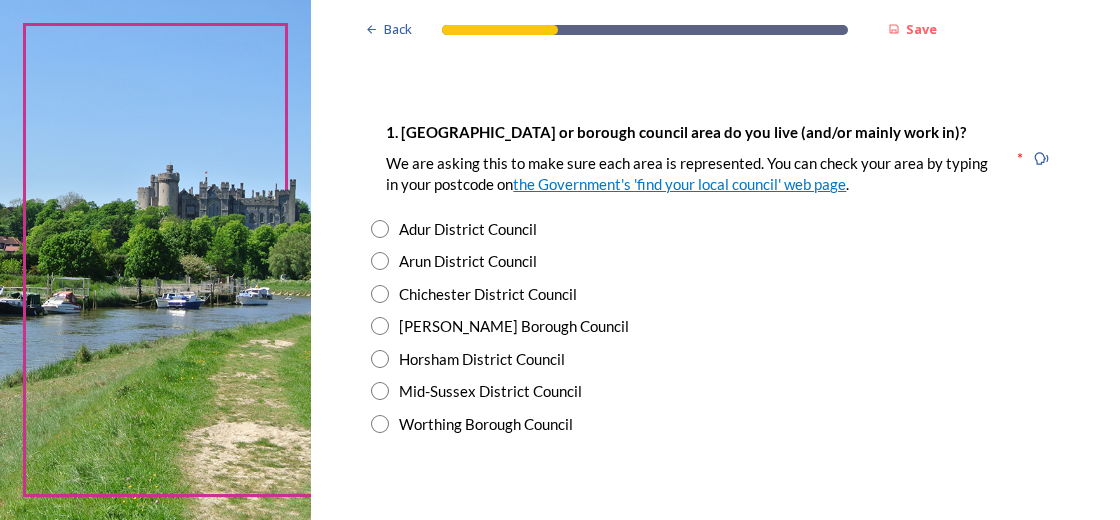 click at bounding box center [380, 391] 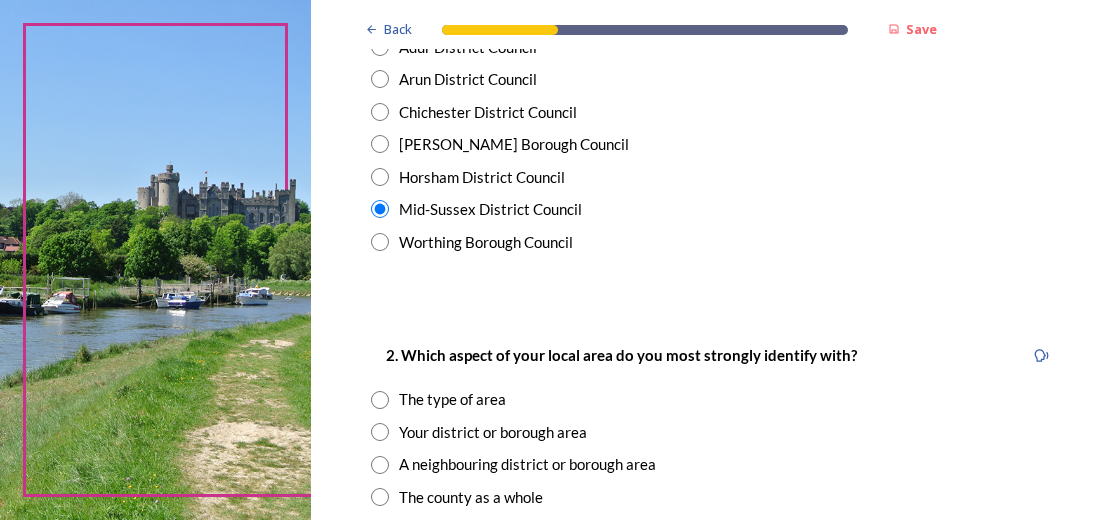 scroll, scrollTop: 636, scrollLeft: 0, axis: vertical 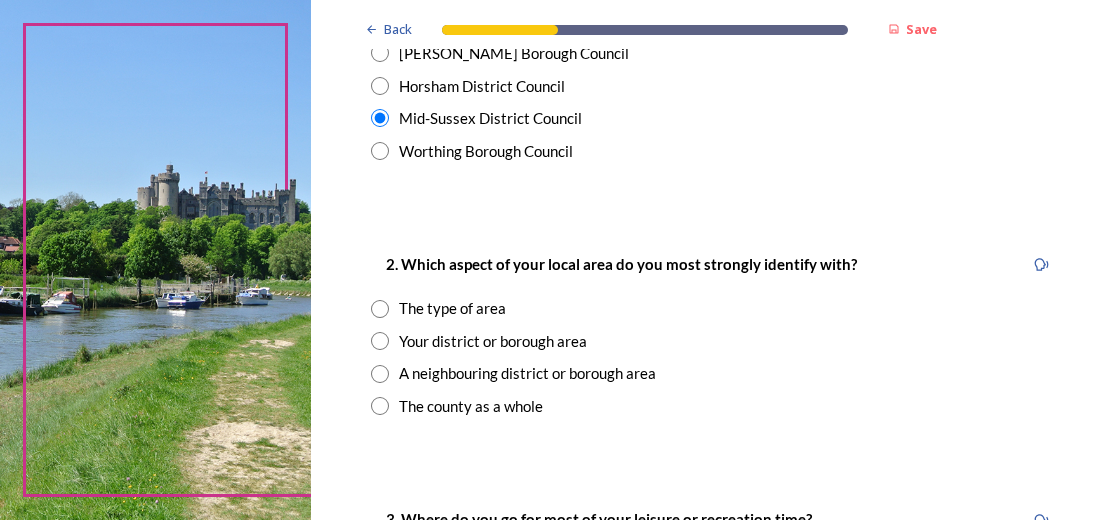 click at bounding box center [380, 406] 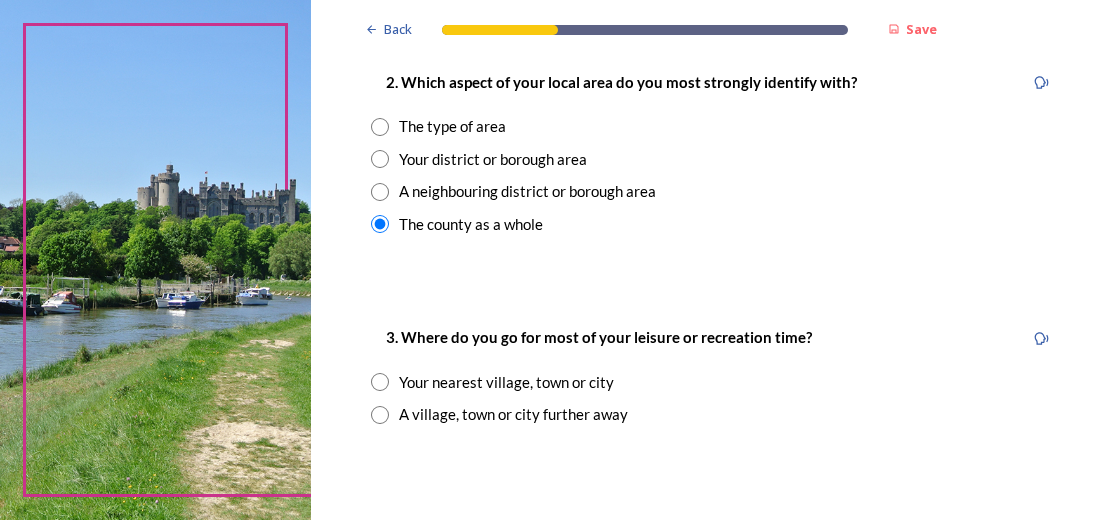 scroll, scrollTop: 909, scrollLeft: 0, axis: vertical 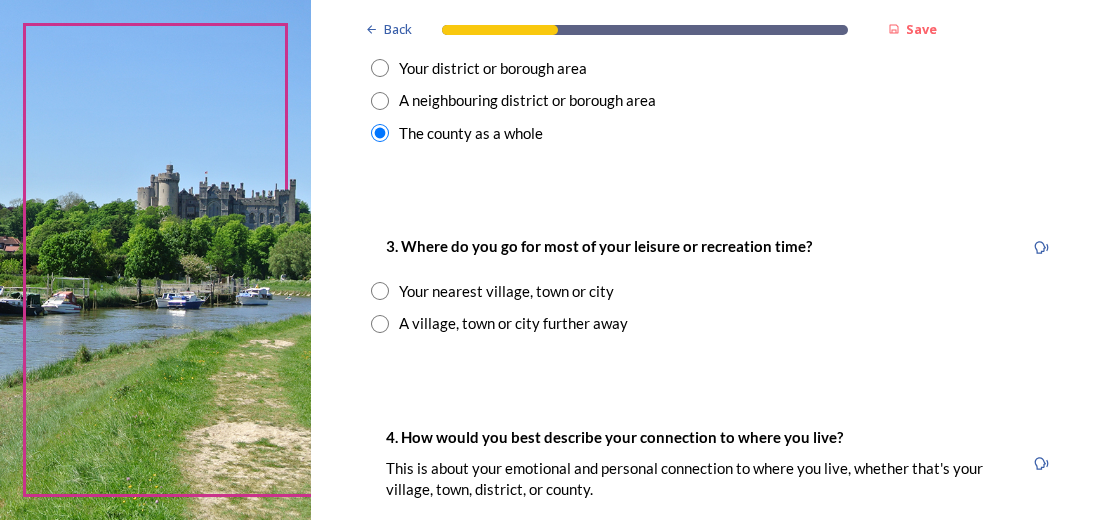 click at bounding box center (380, 291) 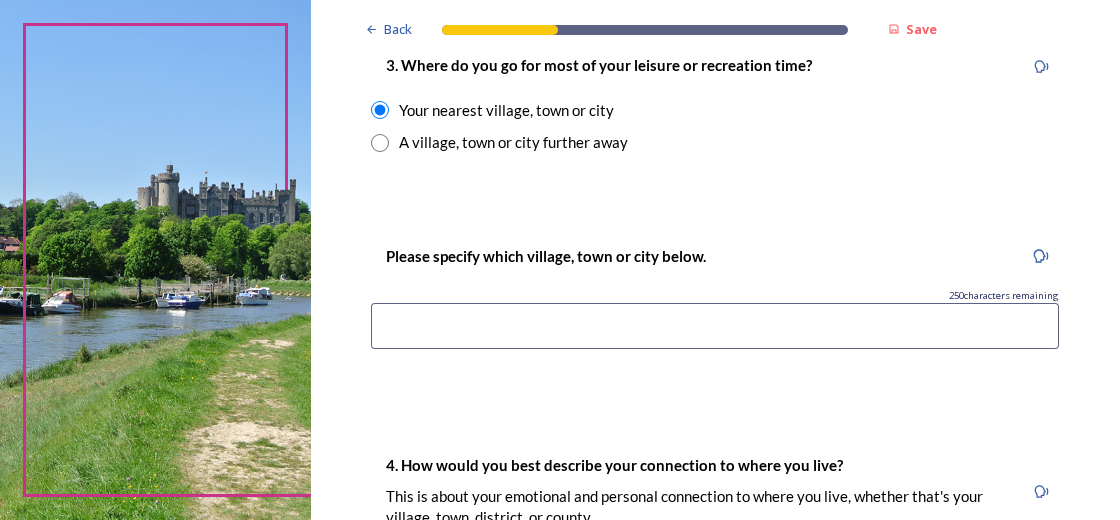 scroll, scrollTop: 1181, scrollLeft: 0, axis: vertical 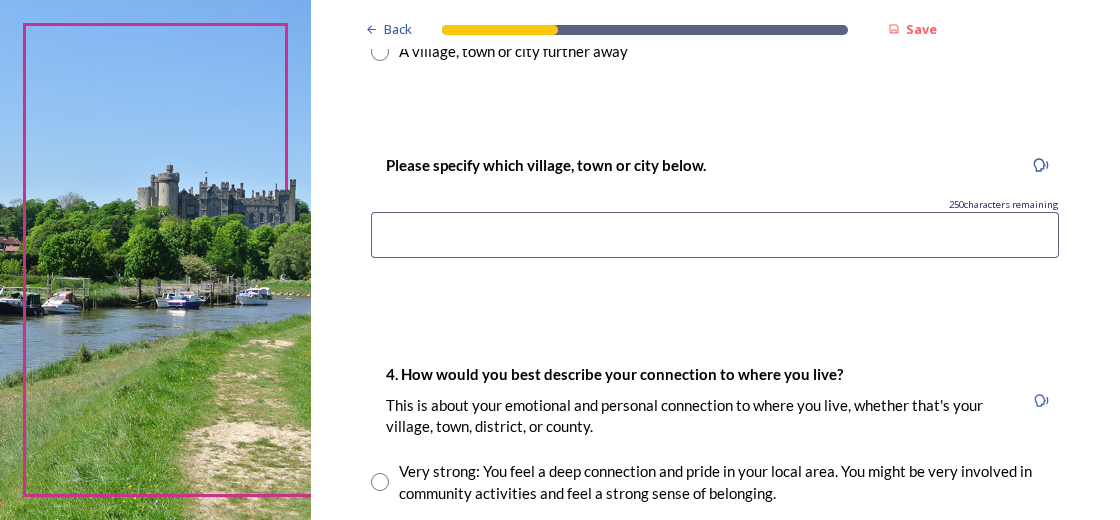 click at bounding box center [715, 235] 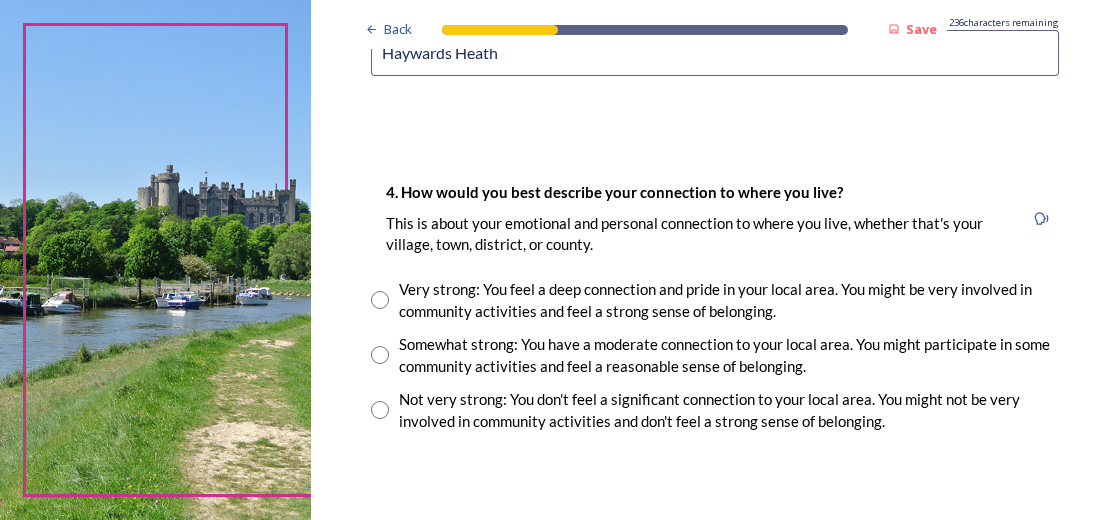 scroll, scrollTop: 1454, scrollLeft: 0, axis: vertical 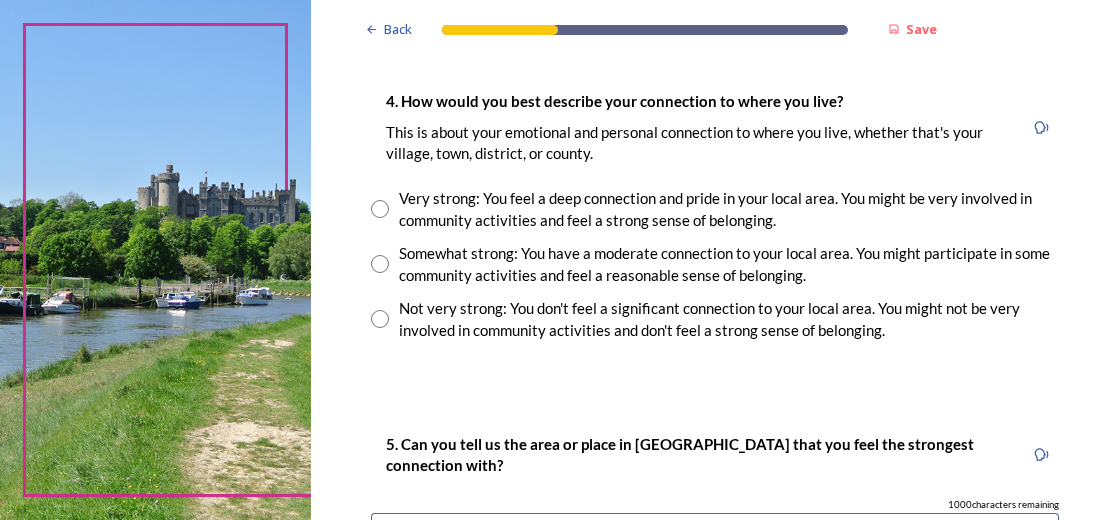type on "Haywards Heath" 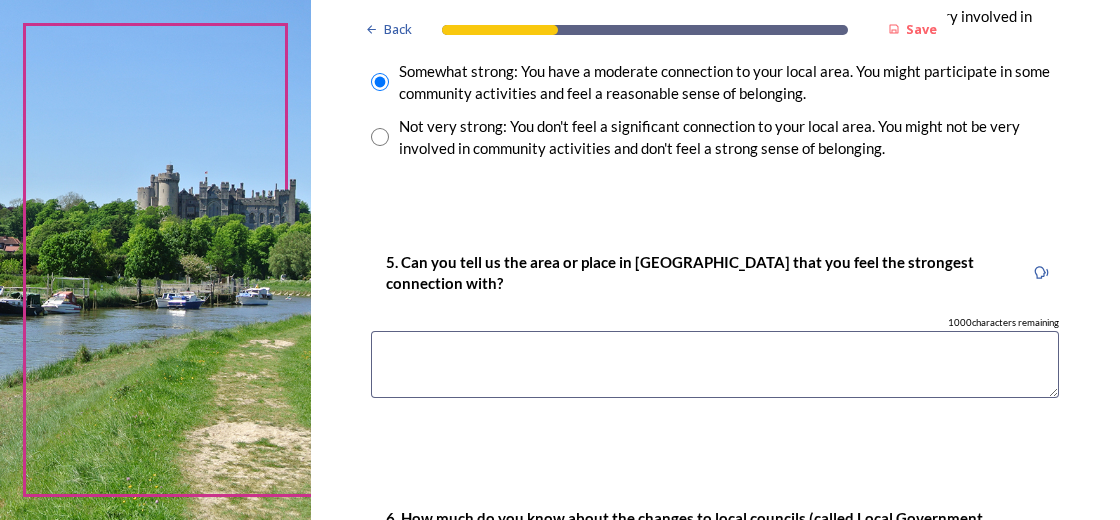 scroll, scrollTop: 1727, scrollLeft: 0, axis: vertical 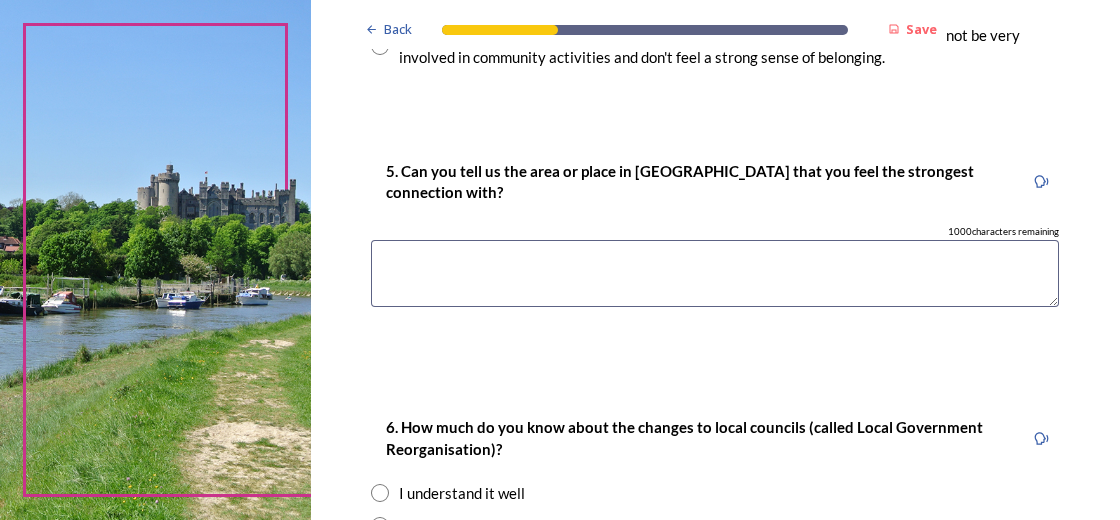click at bounding box center [715, 273] 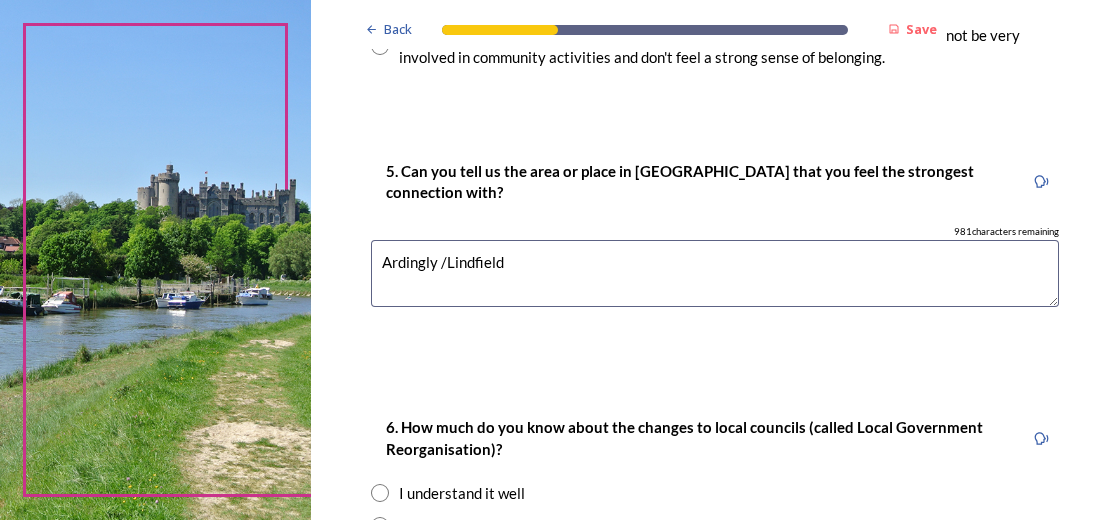 click on "Ardingly /Lindfield" at bounding box center [715, 273] 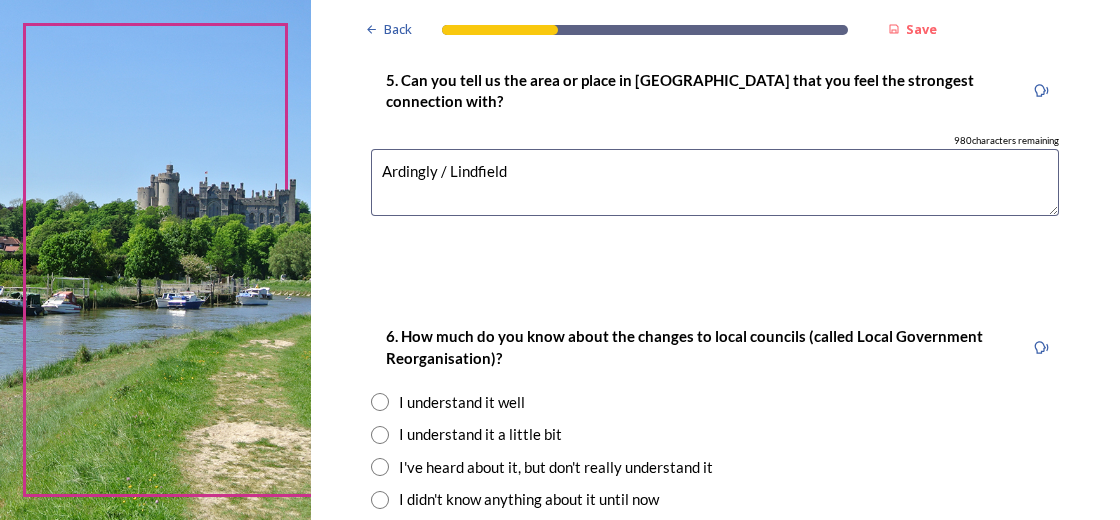 scroll, scrollTop: 1909, scrollLeft: 0, axis: vertical 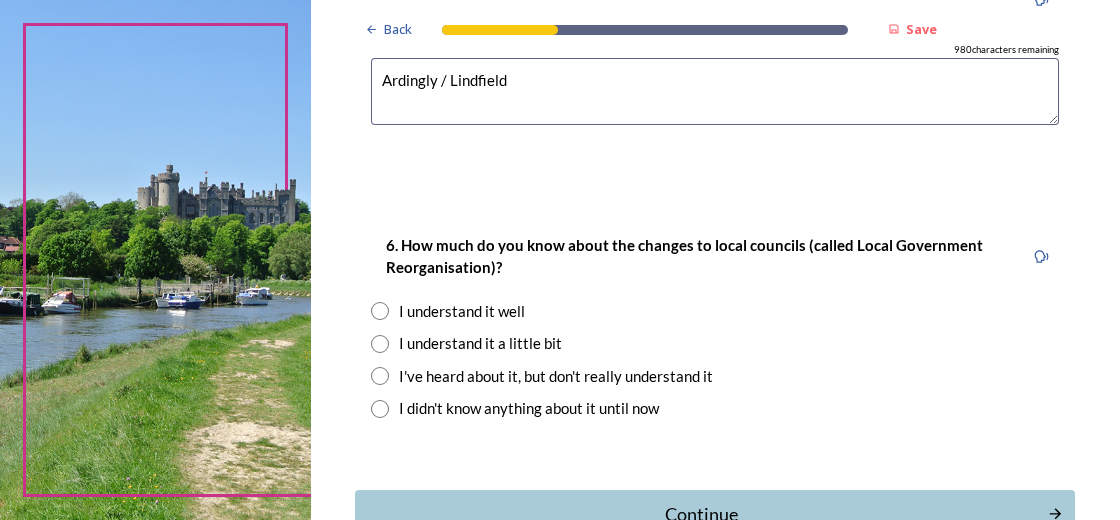 type on "Ardingly / Lindfield" 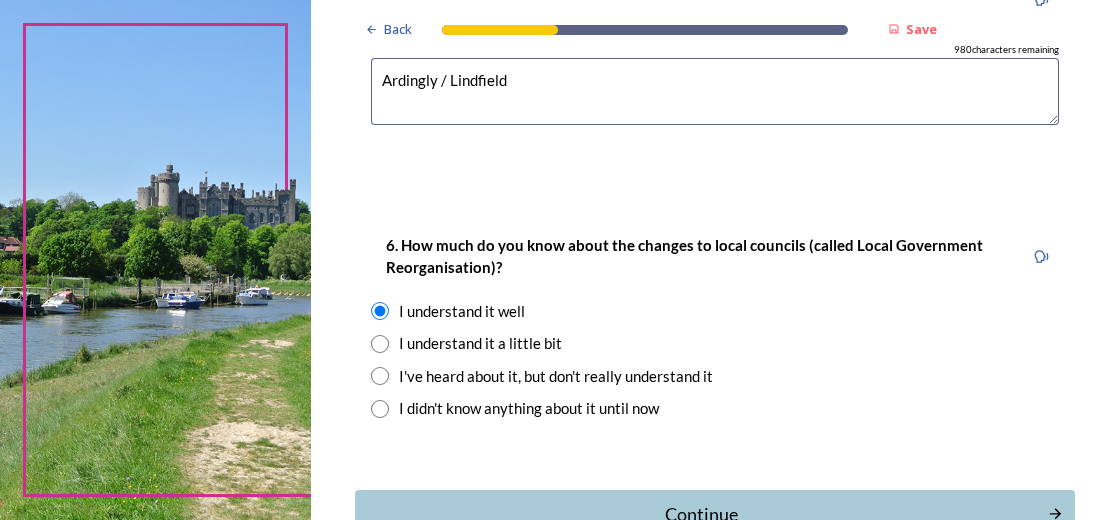 scroll, scrollTop: 2059, scrollLeft: 0, axis: vertical 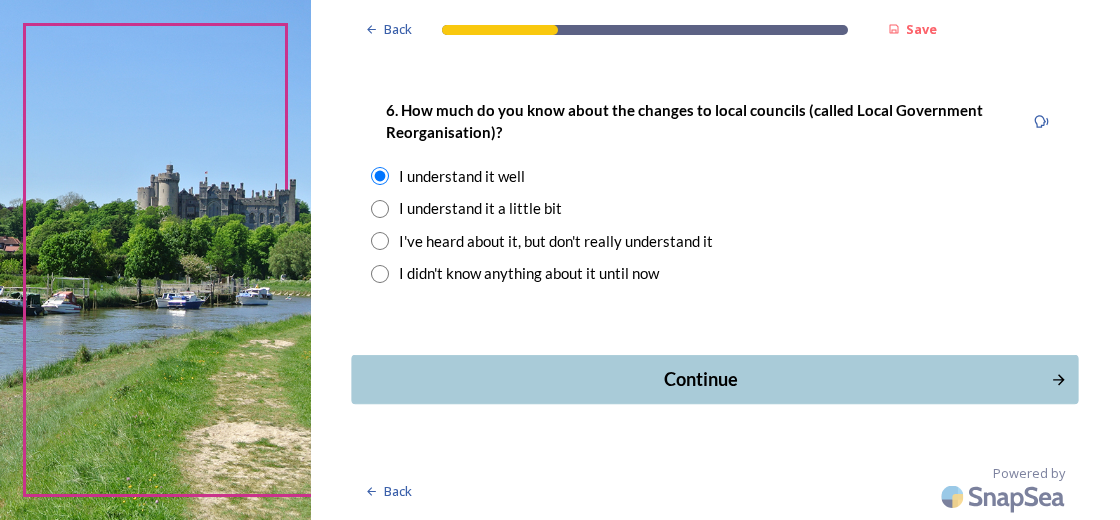 click on "Continue" at bounding box center [701, 379] 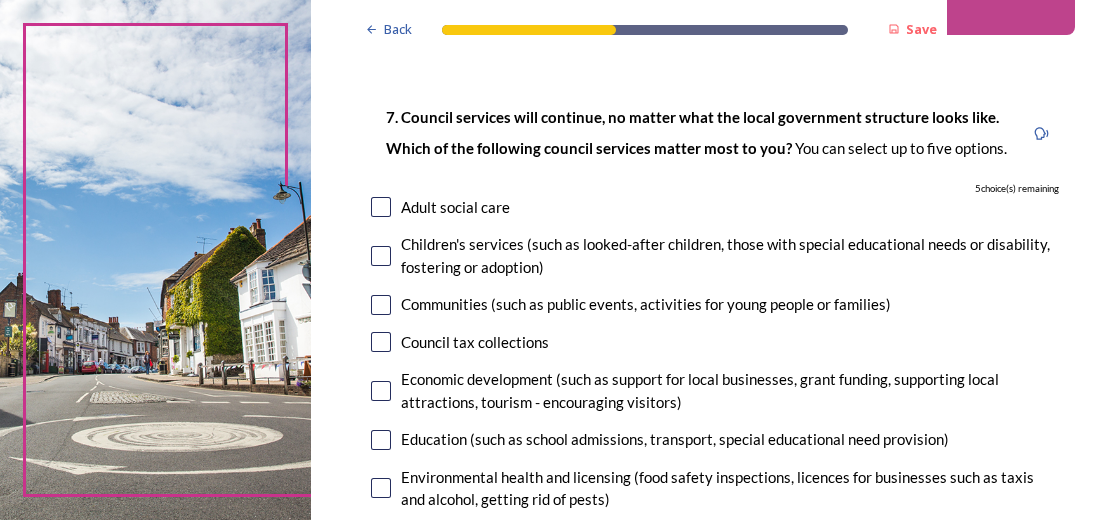 scroll, scrollTop: 181, scrollLeft: 0, axis: vertical 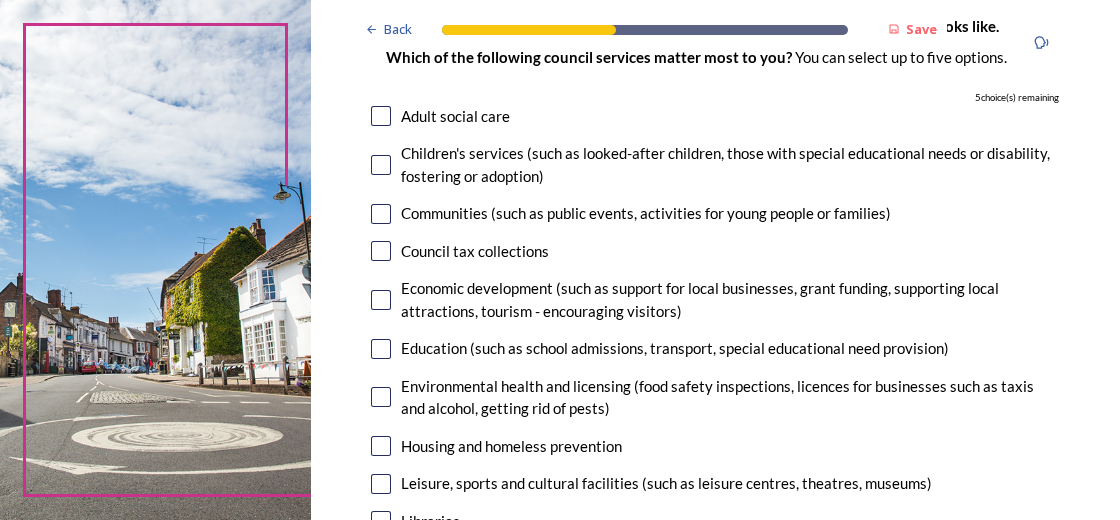 click at bounding box center [381, 116] 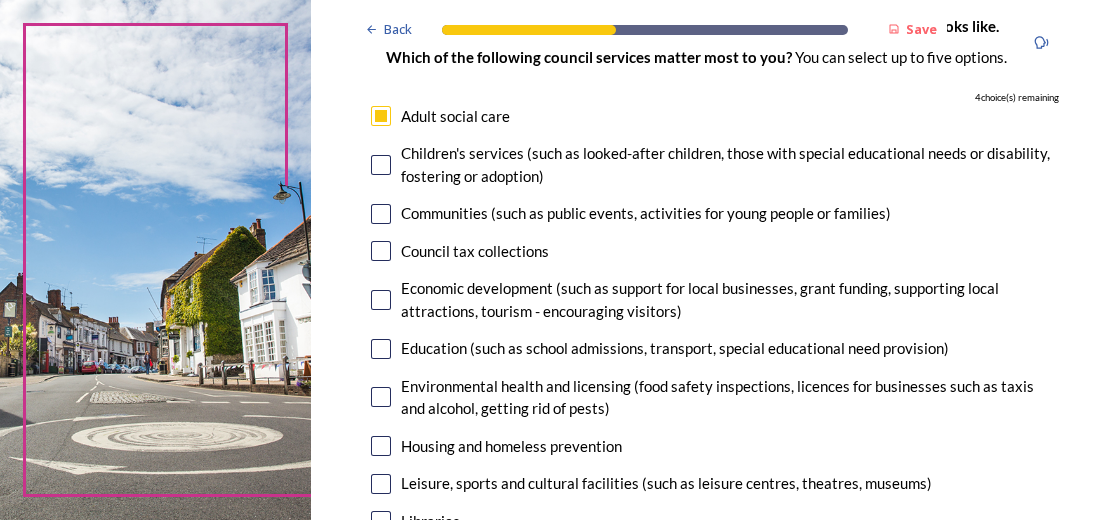 click at bounding box center [381, 300] 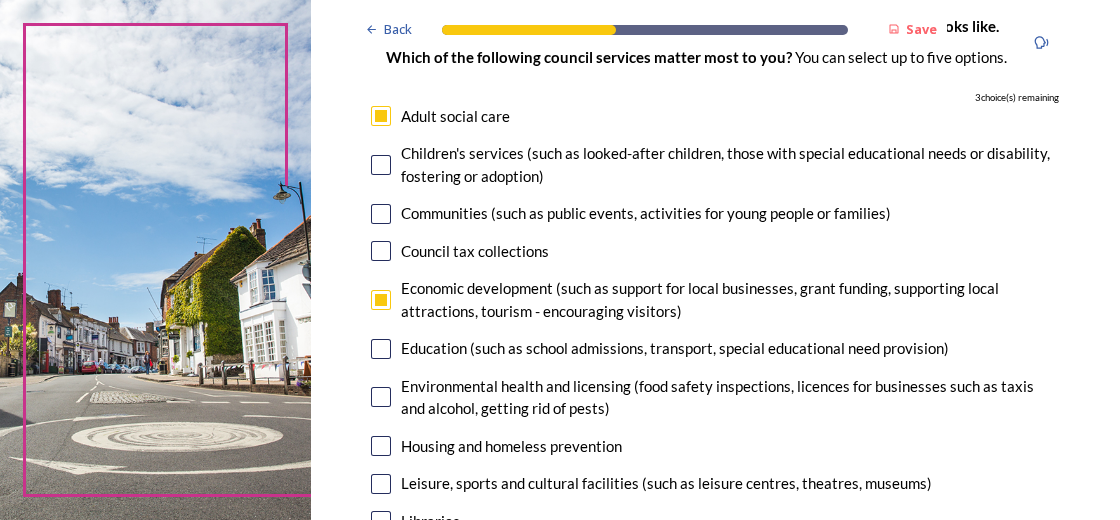 click at bounding box center (381, 349) 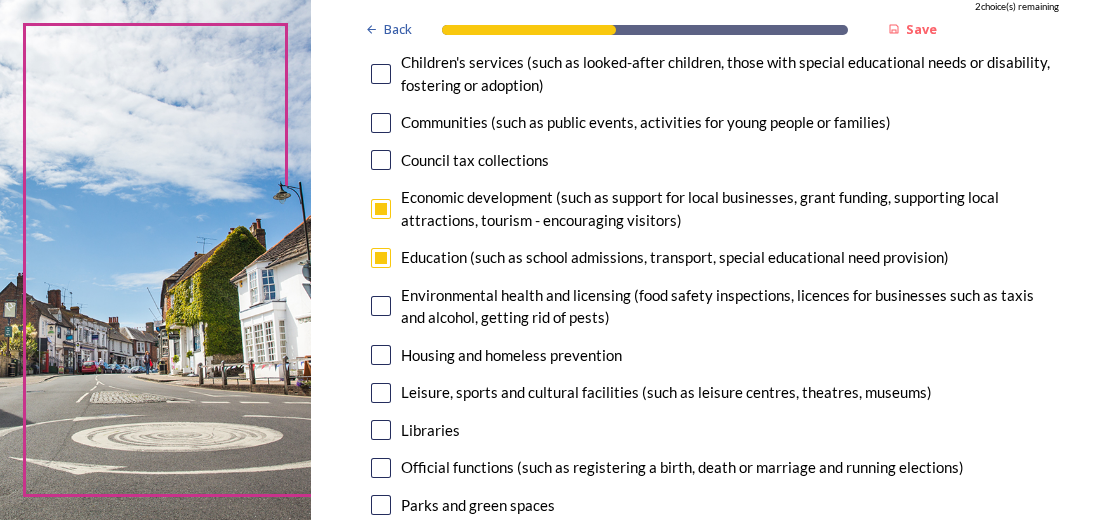 scroll, scrollTop: 363, scrollLeft: 0, axis: vertical 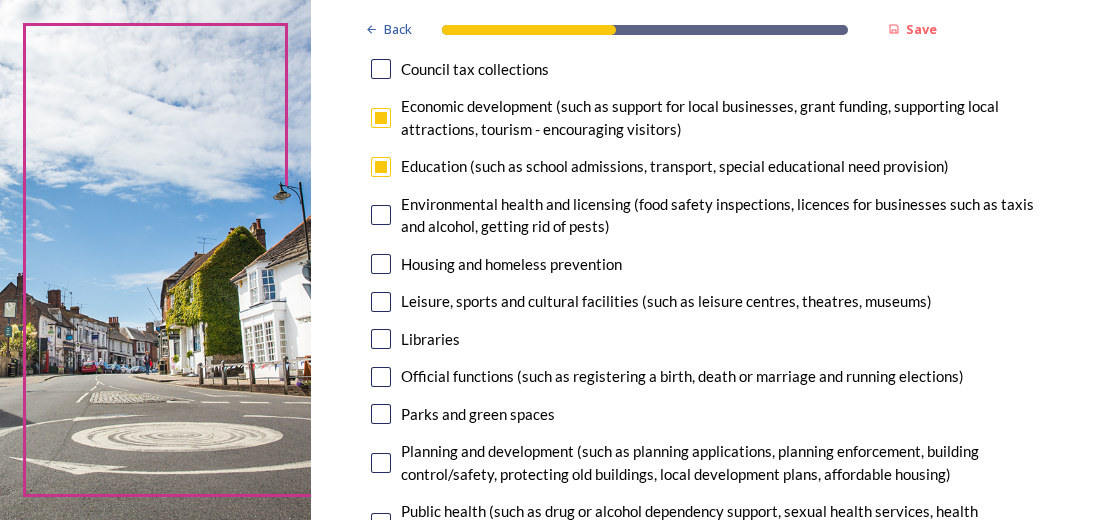 click at bounding box center (381, 302) 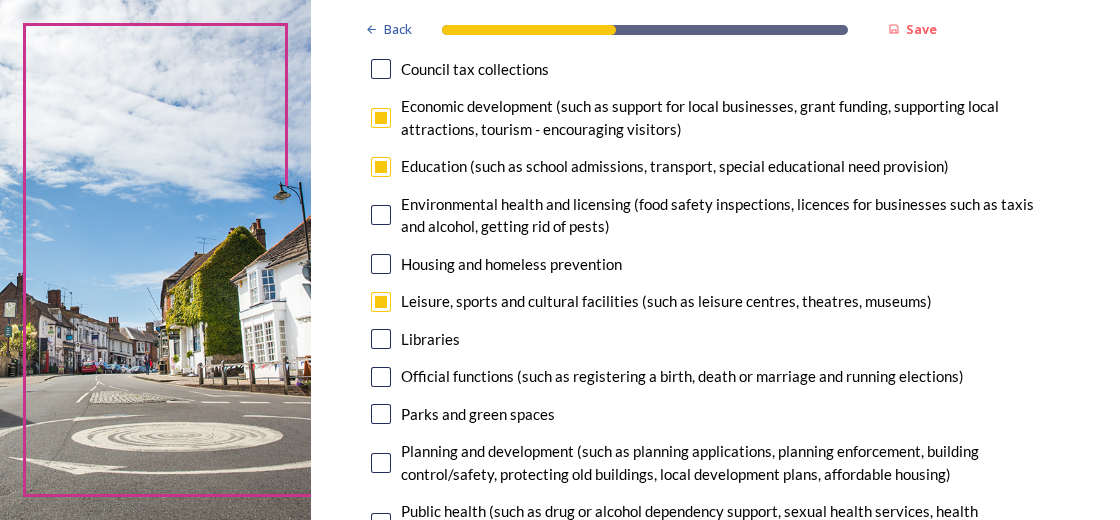 click at bounding box center [381, 339] 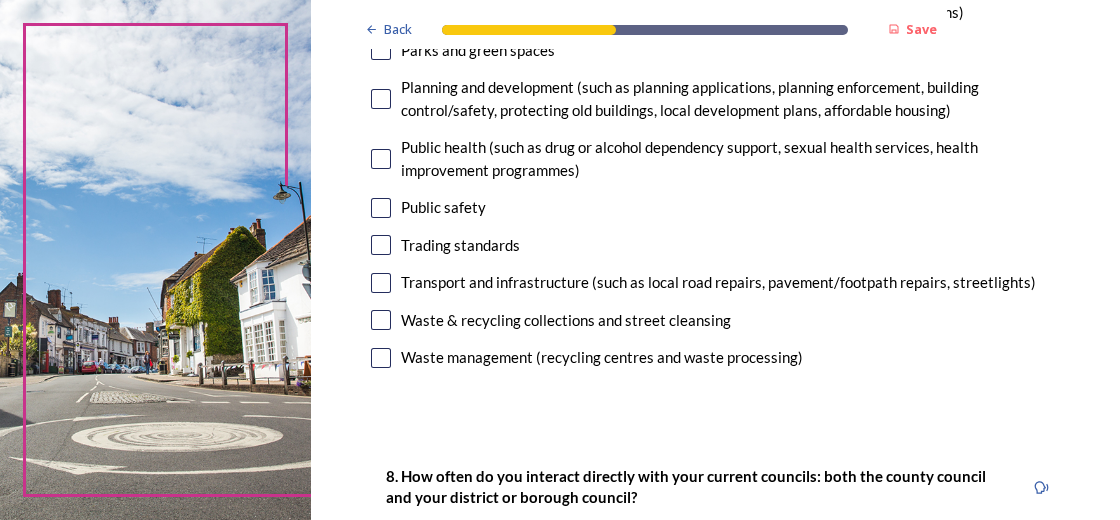 scroll, scrollTop: 1090, scrollLeft: 0, axis: vertical 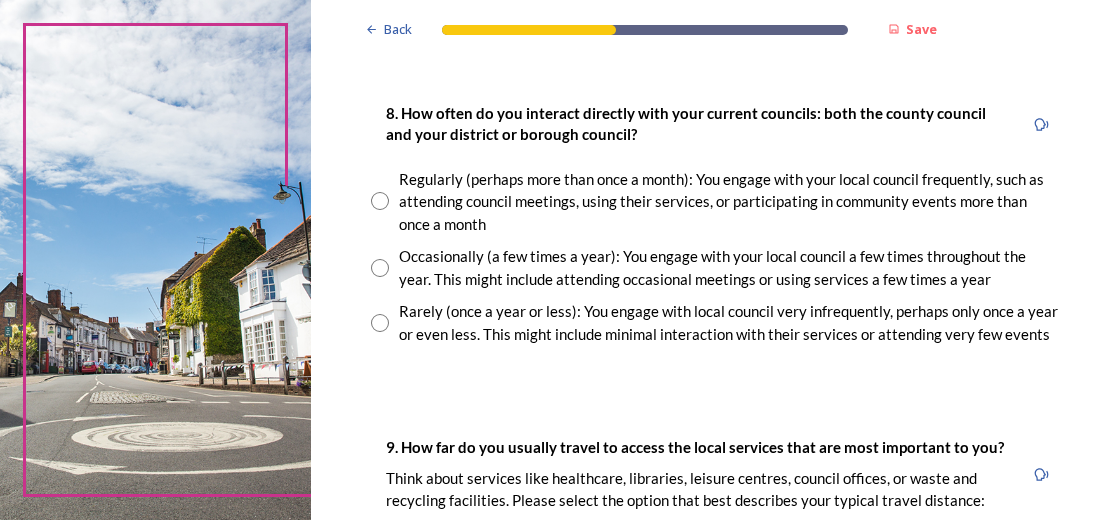 click at bounding box center (380, 268) 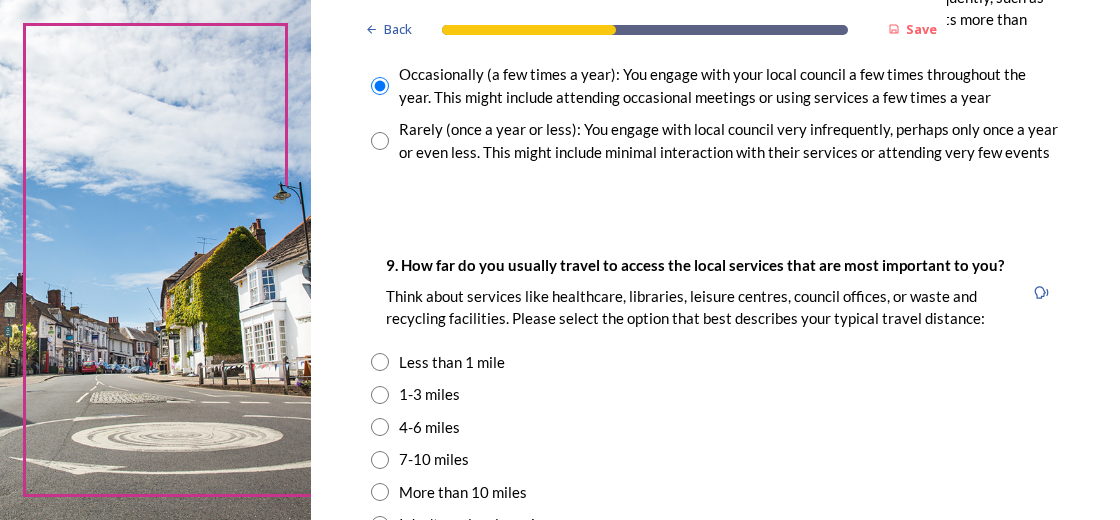 scroll, scrollTop: 1454, scrollLeft: 0, axis: vertical 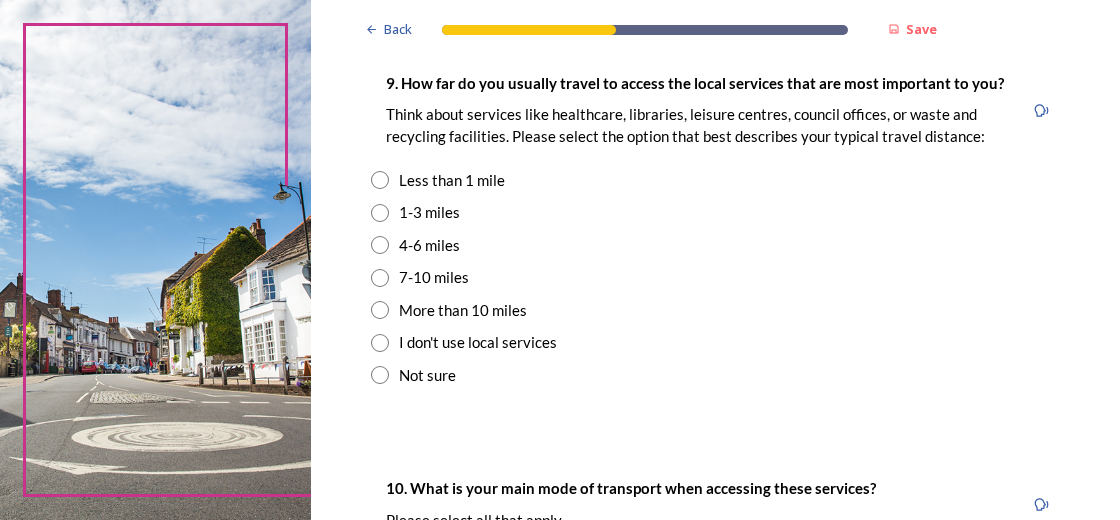 click at bounding box center (380, 278) 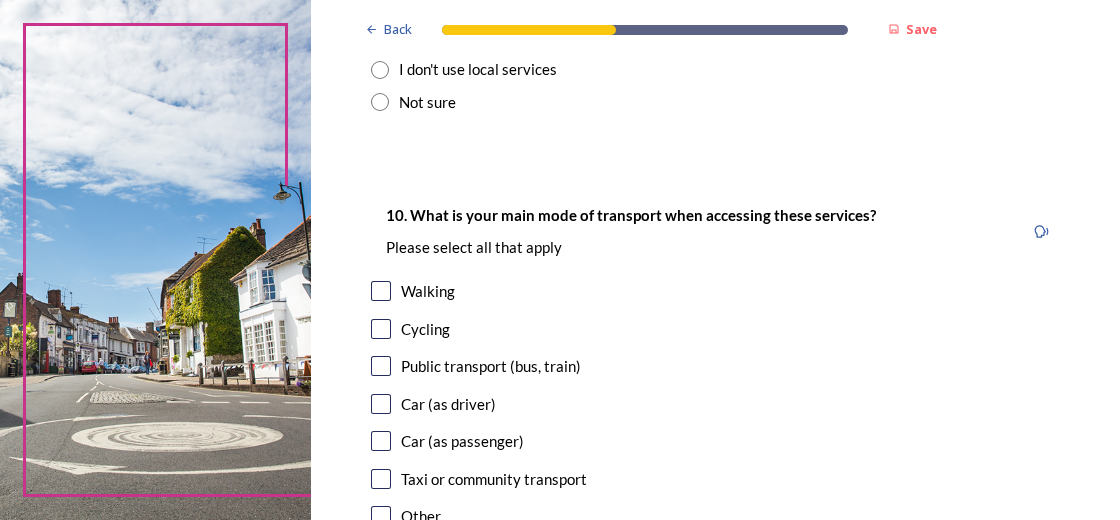 scroll, scrollTop: 1909, scrollLeft: 0, axis: vertical 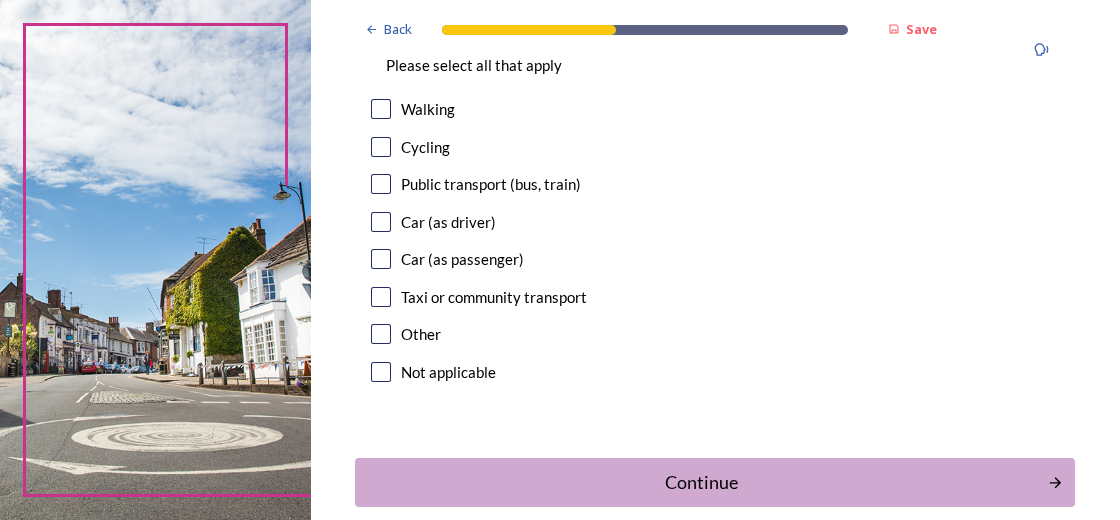 click at bounding box center (381, 222) 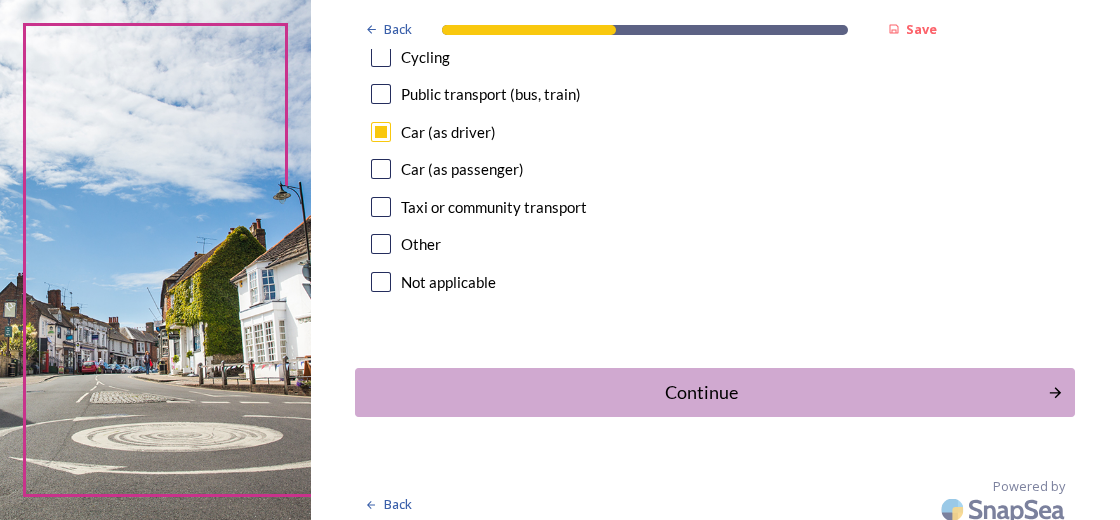 scroll, scrollTop: 2063, scrollLeft: 0, axis: vertical 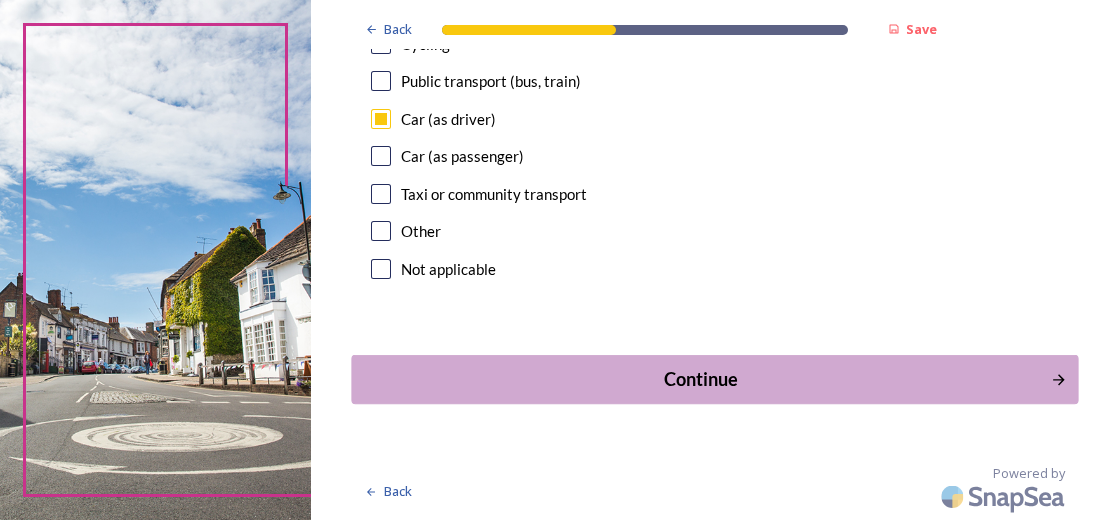 click on "Continue" at bounding box center (701, 379) 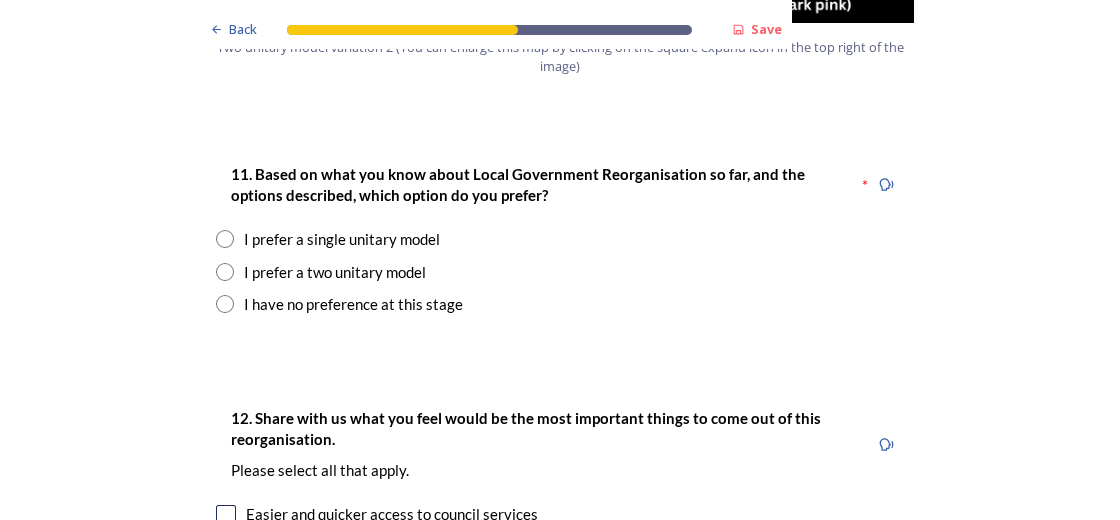 scroll, scrollTop: 2727, scrollLeft: 0, axis: vertical 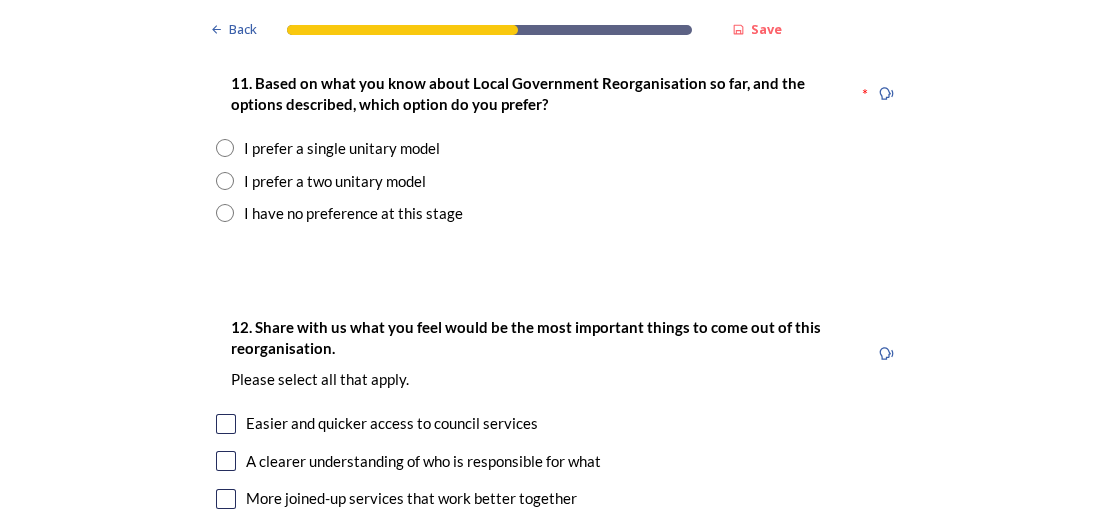 click at bounding box center [225, 148] 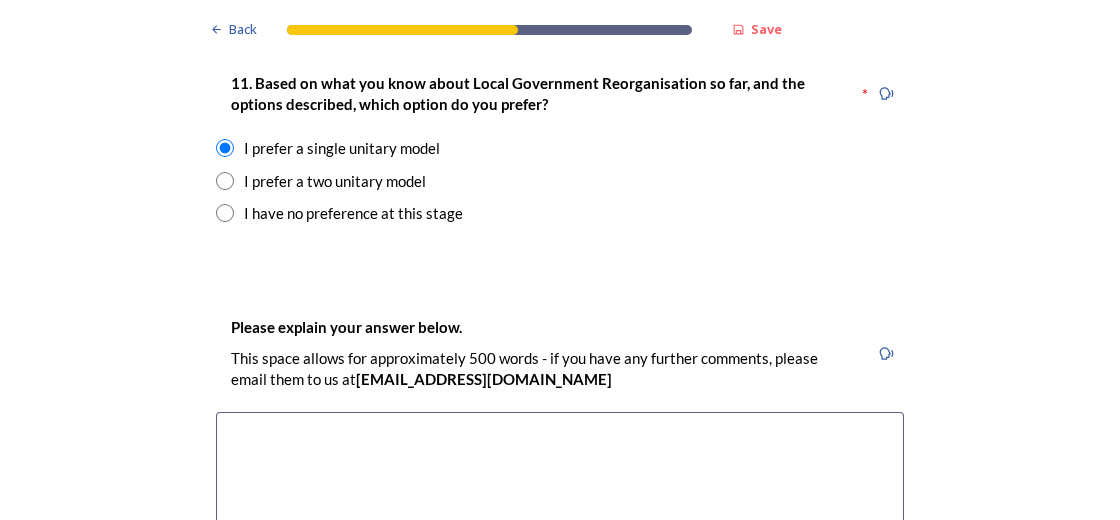 scroll, scrollTop: 2999, scrollLeft: 0, axis: vertical 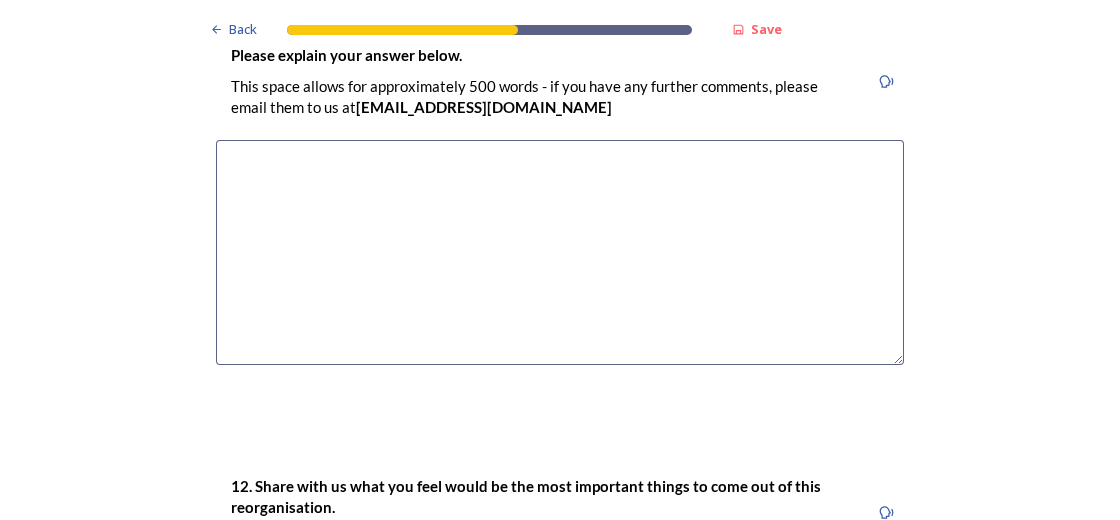 click at bounding box center [560, 252] 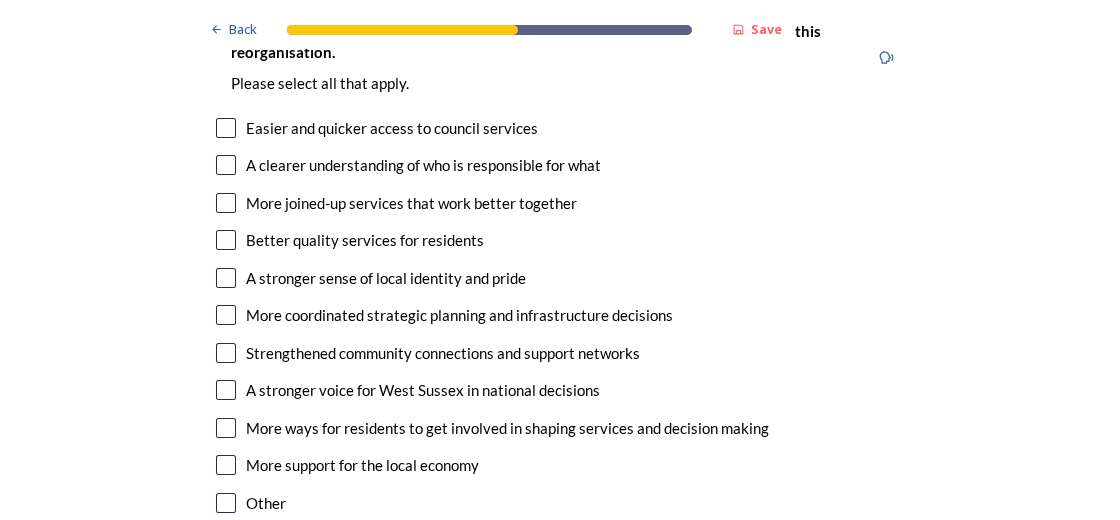 scroll, scrollTop: 3545, scrollLeft: 0, axis: vertical 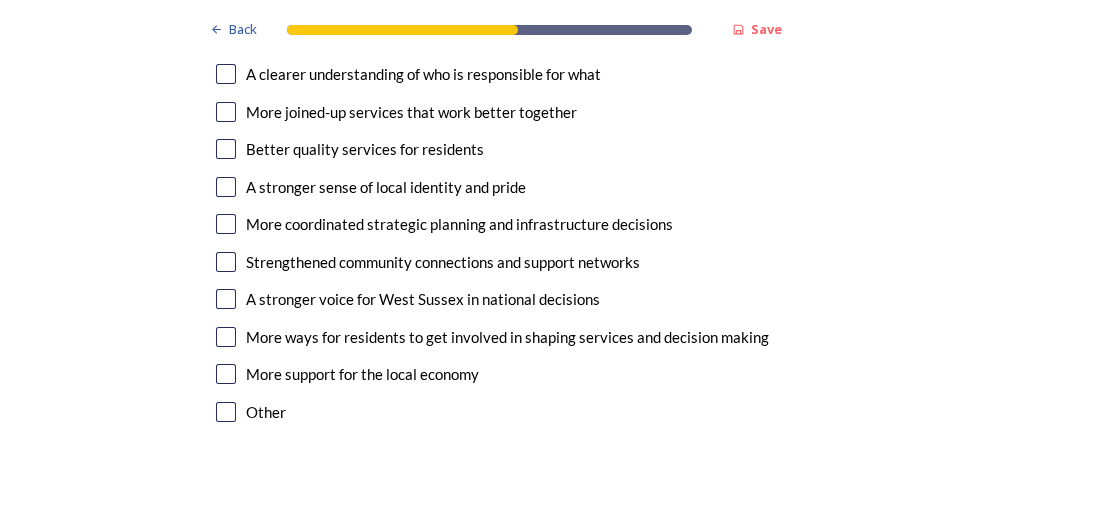 type on "I have no specific comments" 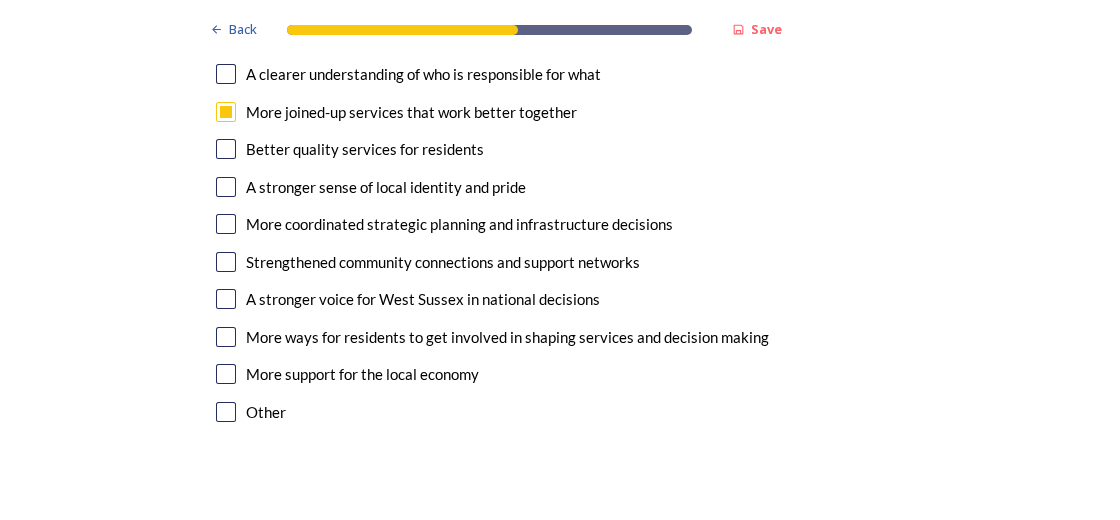 click at bounding box center (226, 37) 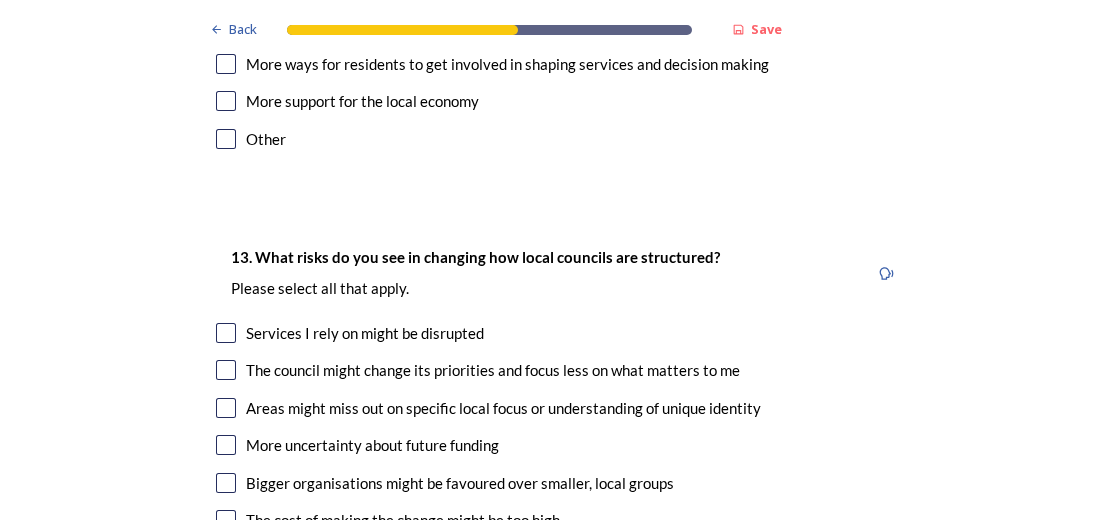 scroll, scrollTop: 3999, scrollLeft: 0, axis: vertical 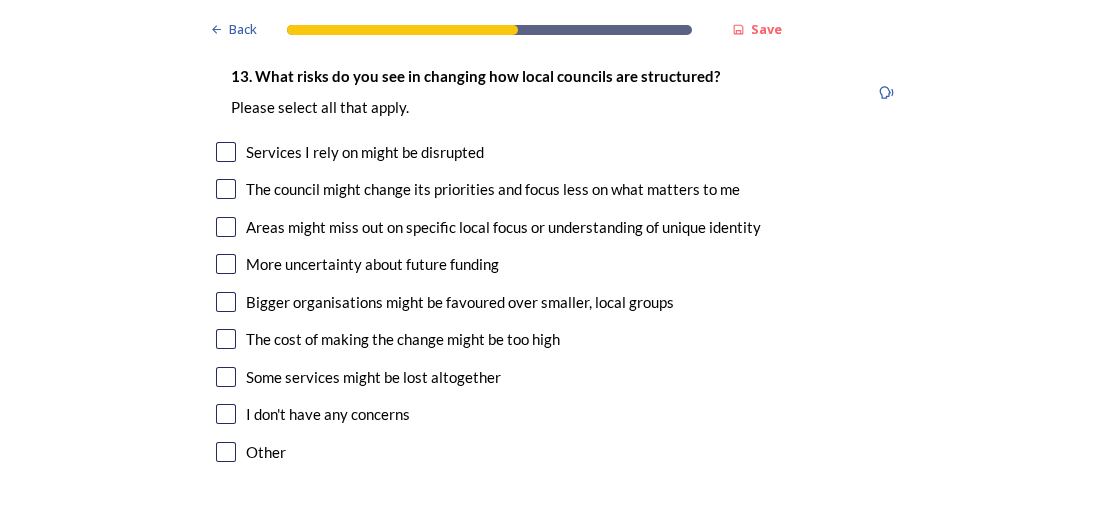 click at bounding box center [226, 152] 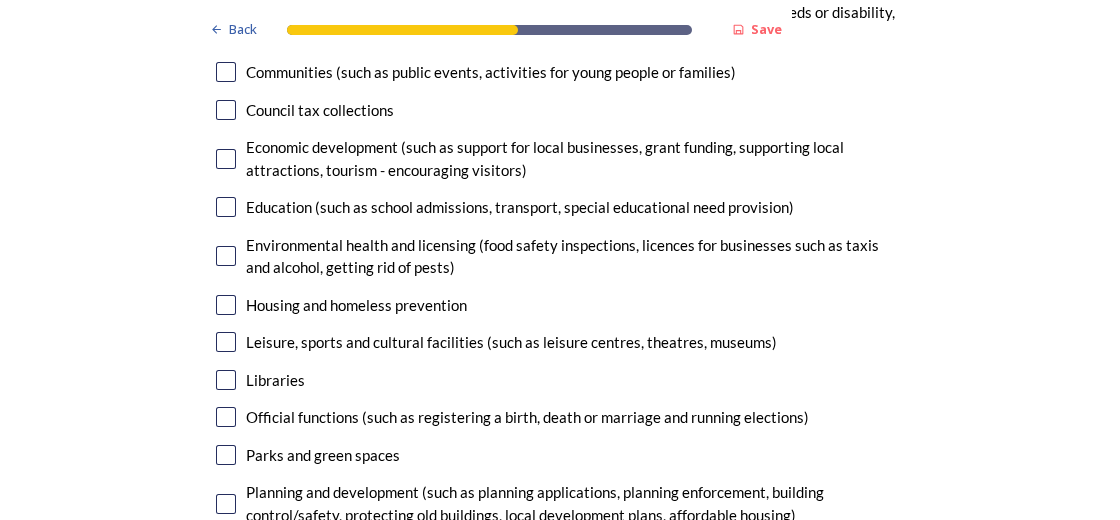 scroll, scrollTop: 4818, scrollLeft: 0, axis: vertical 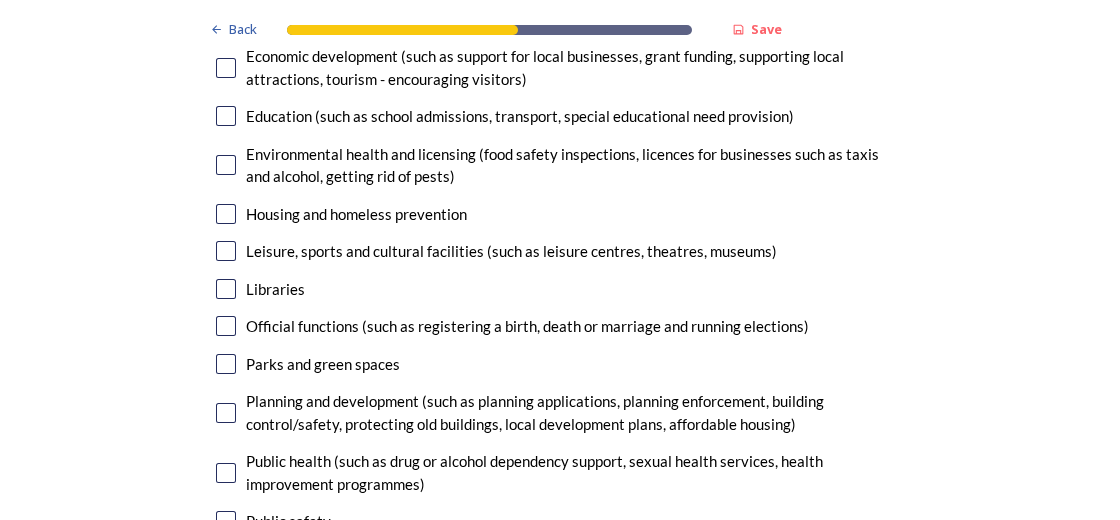 click at bounding box center [226, -116] 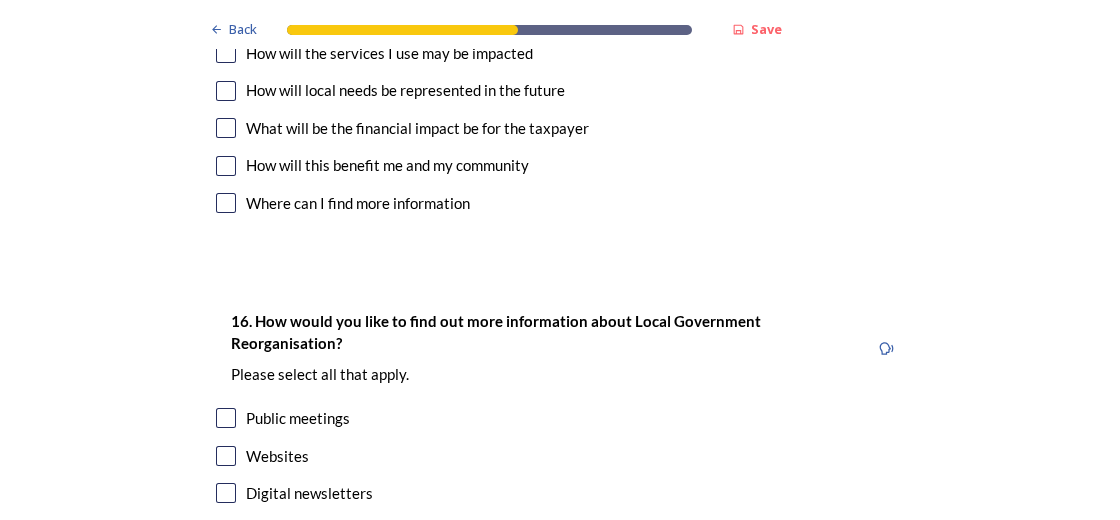 scroll, scrollTop: 5727, scrollLeft: 0, axis: vertical 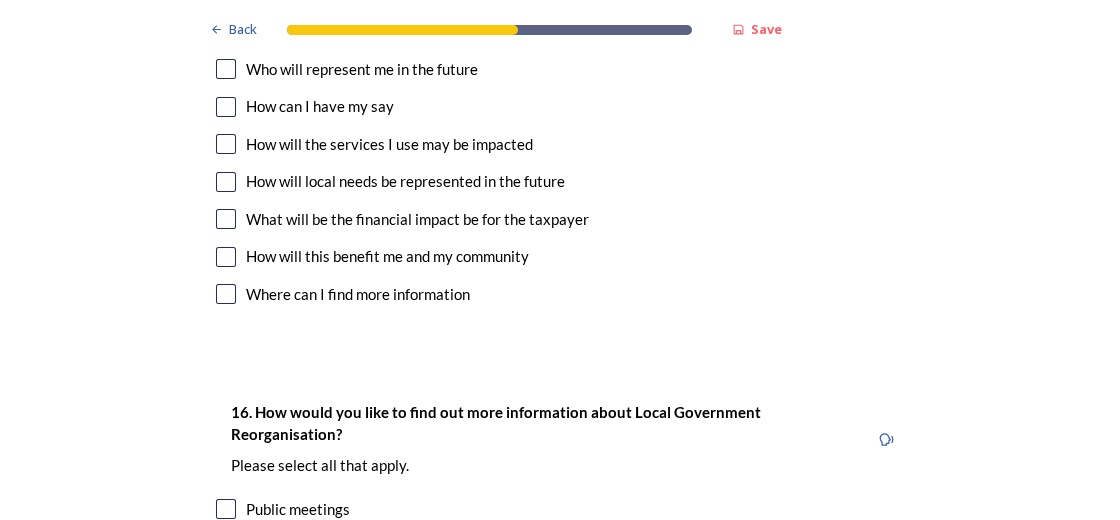 click at bounding box center [226, 69] 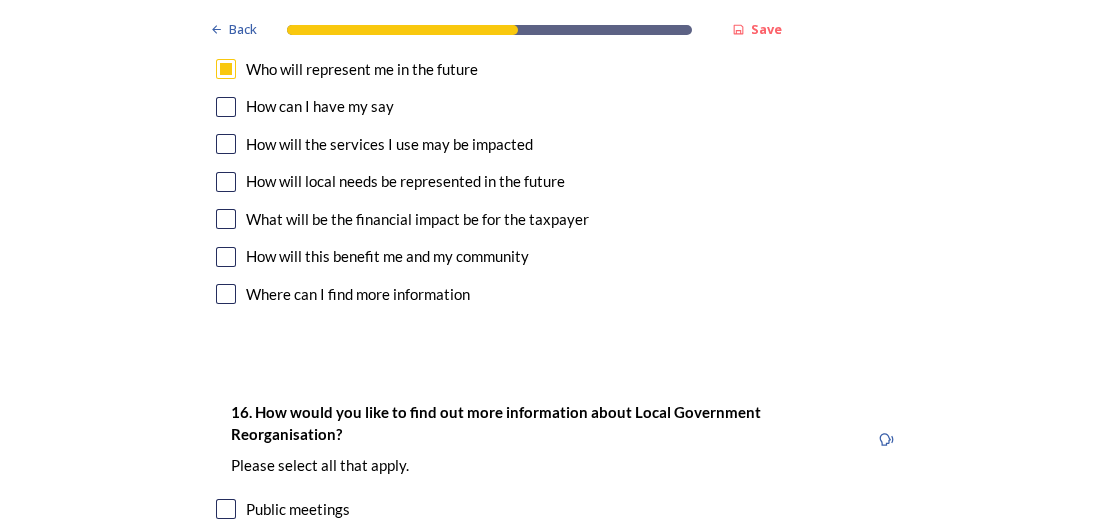 click at bounding box center (226, 107) 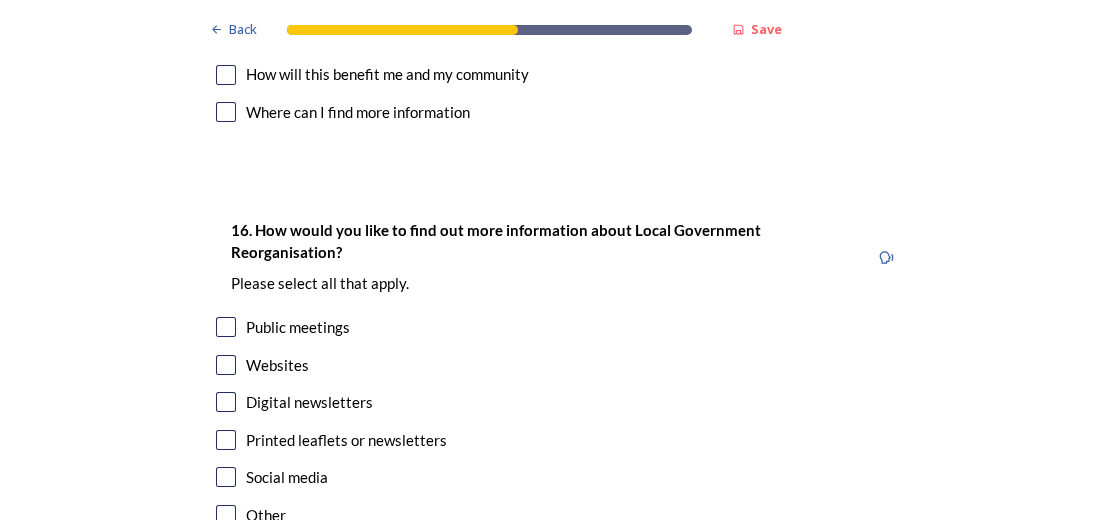 scroll, scrollTop: 6181, scrollLeft: 0, axis: vertical 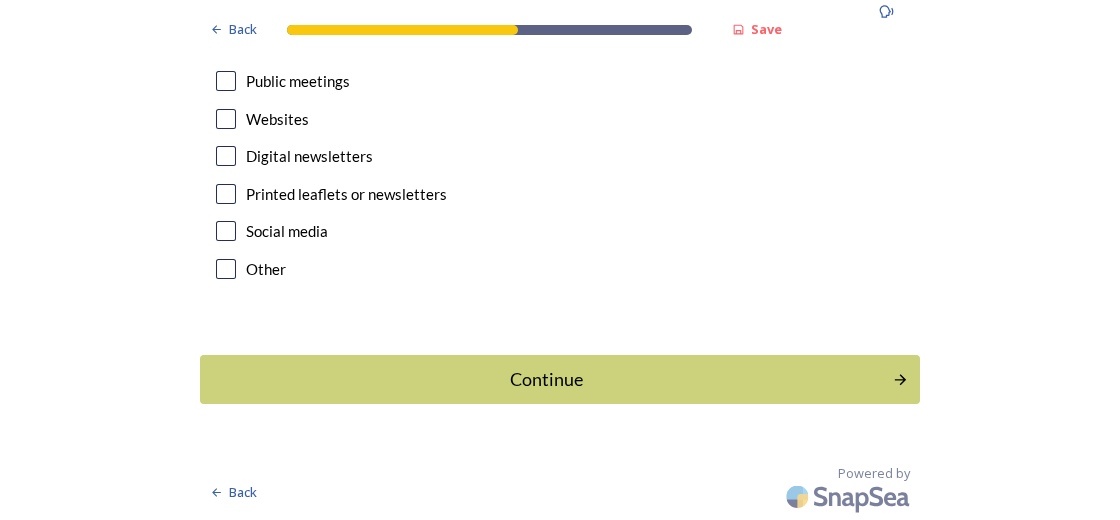 click at bounding box center [226, 119] 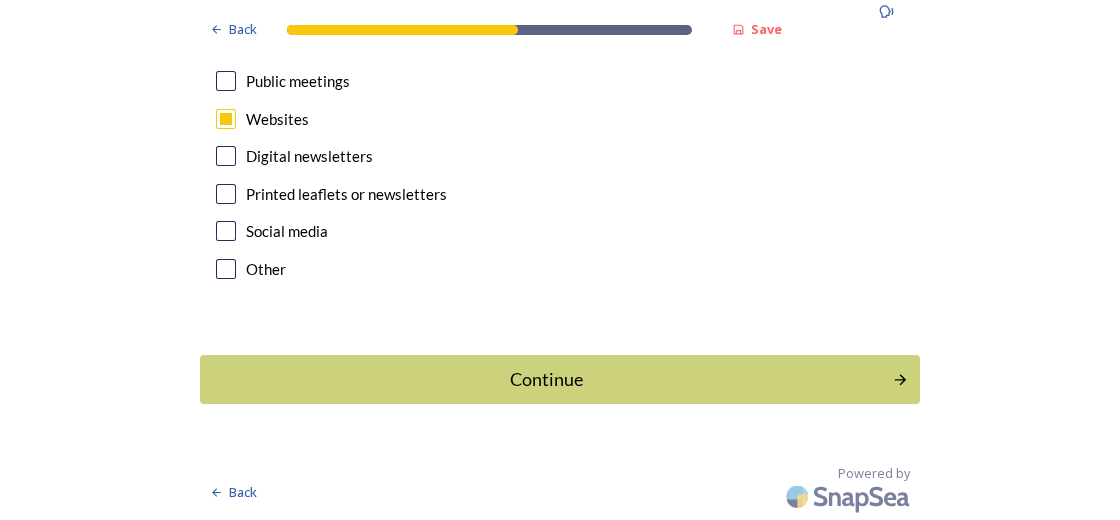 click at bounding box center (226, 156) 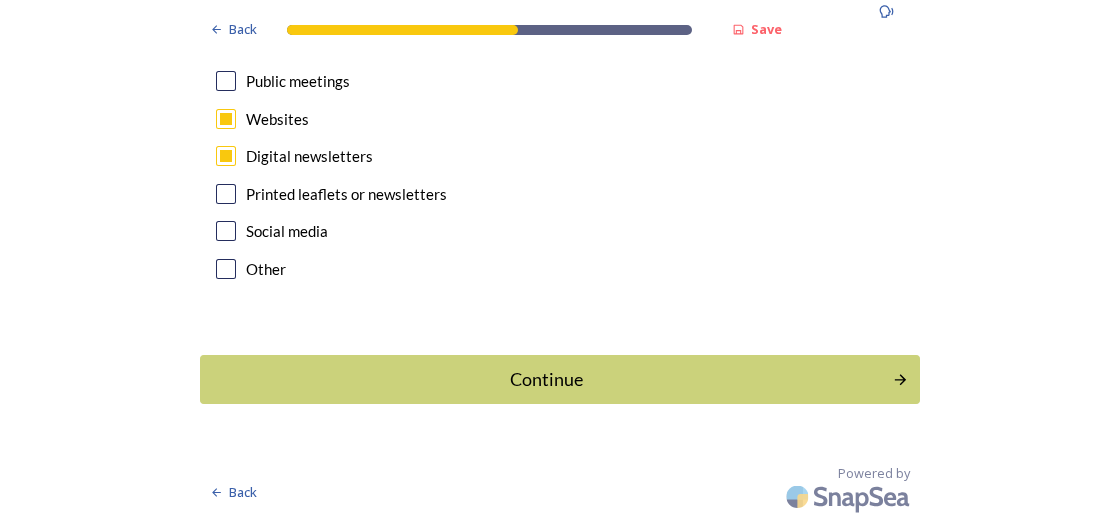scroll, scrollTop: 6401, scrollLeft: 0, axis: vertical 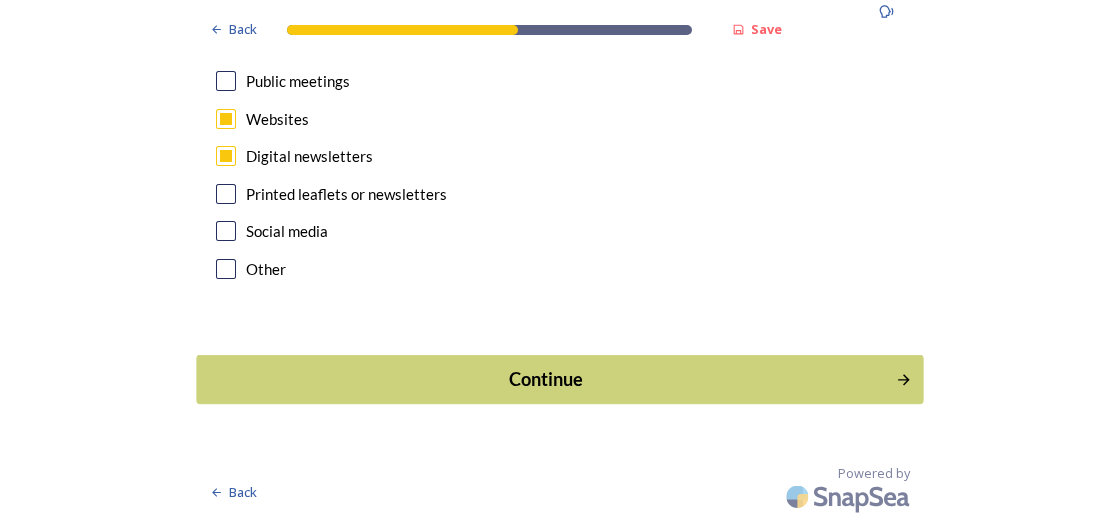 click on "Continue" at bounding box center (546, 379) 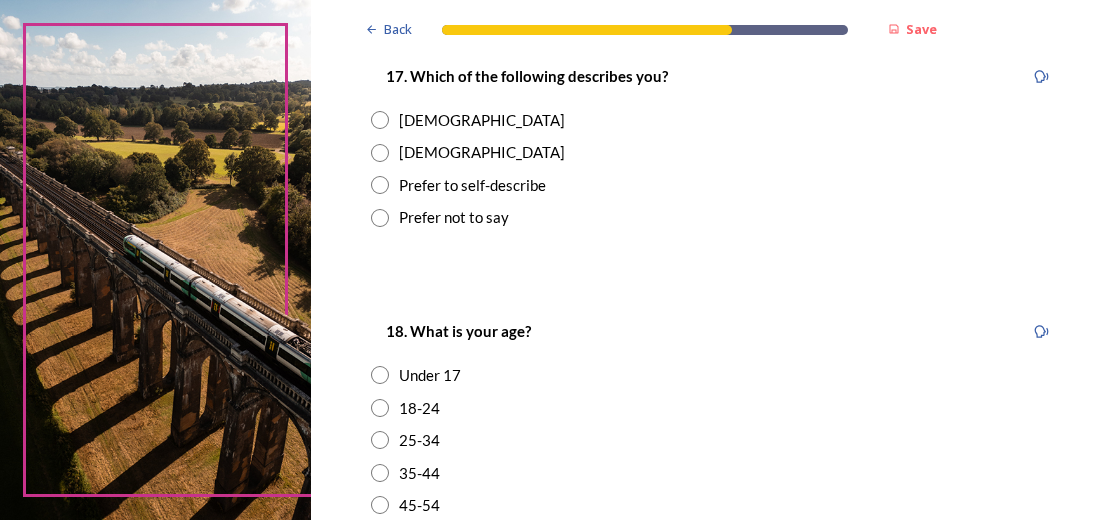 scroll, scrollTop: 454, scrollLeft: 0, axis: vertical 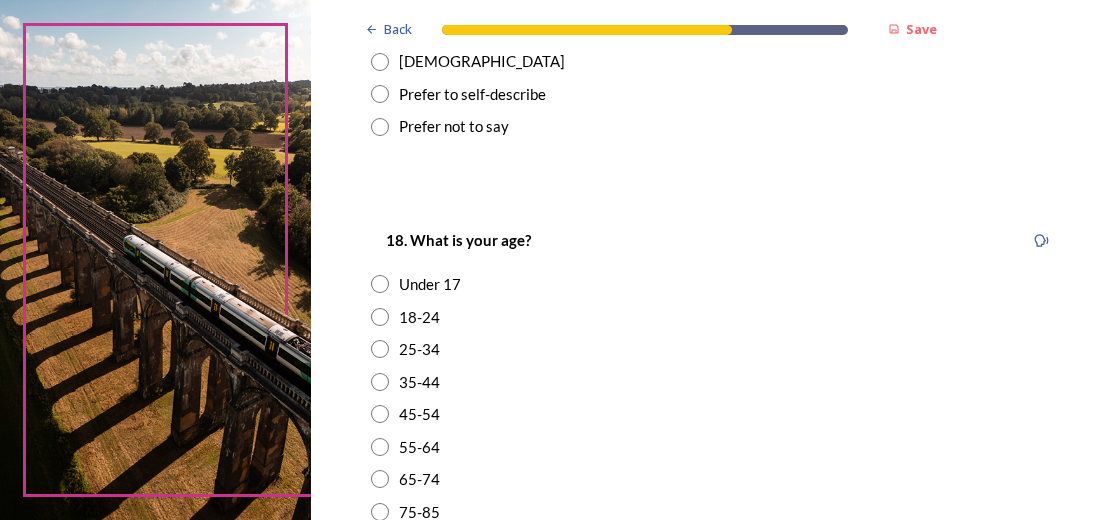 click at bounding box center (380, 62) 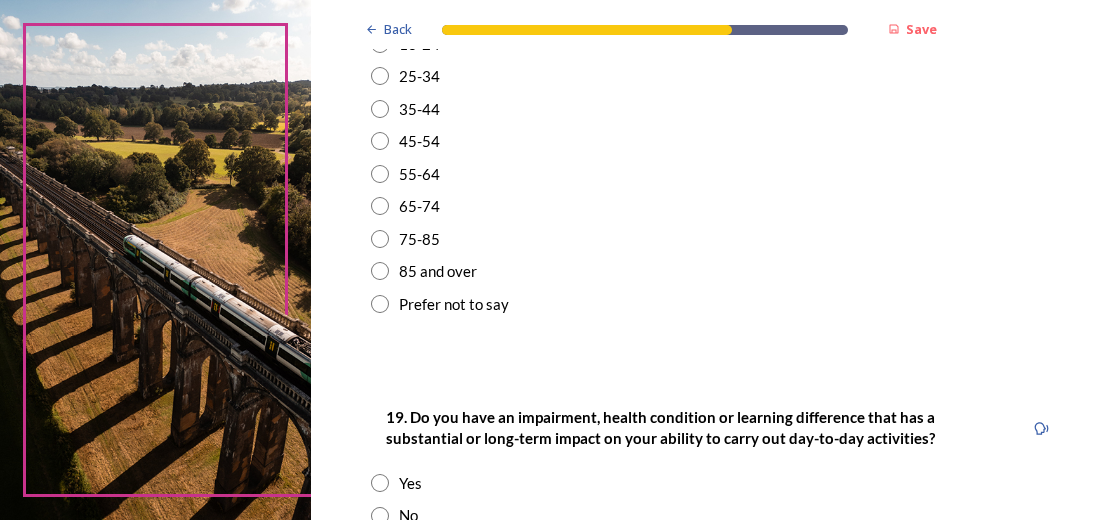 scroll, scrollTop: 818, scrollLeft: 0, axis: vertical 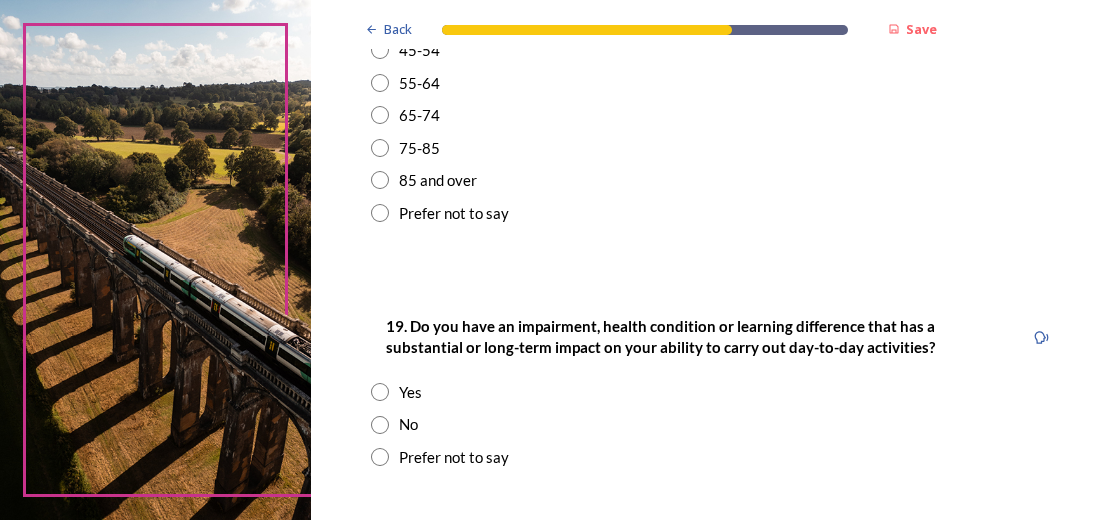 click at bounding box center (380, 148) 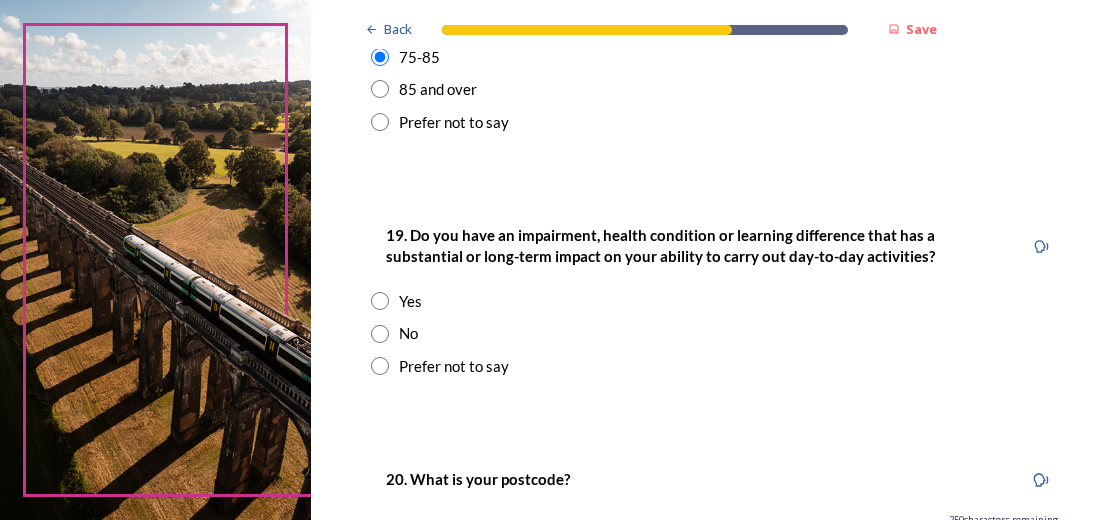 scroll, scrollTop: 999, scrollLeft: 0, axis: vertical 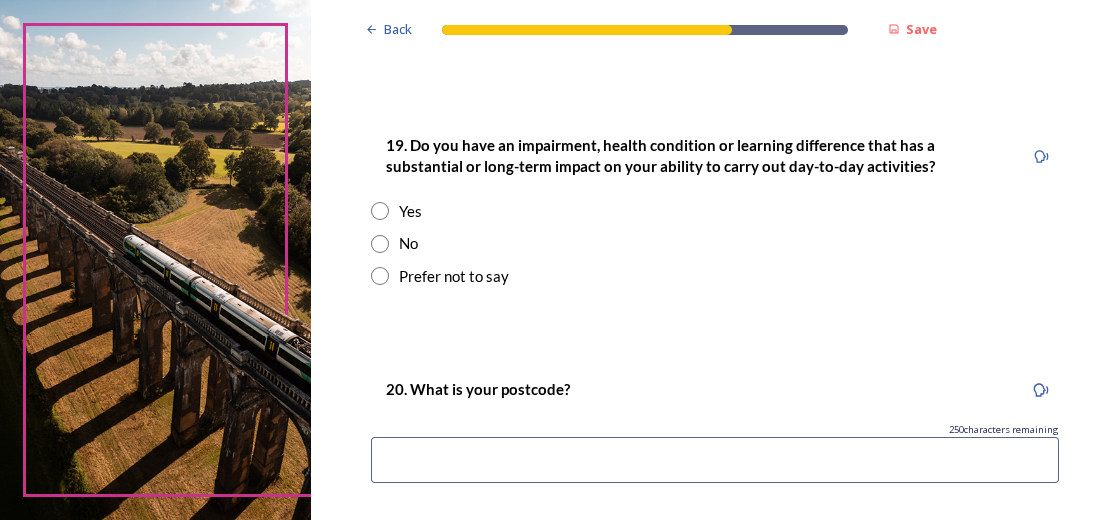 click at bounding box center (380, 244) 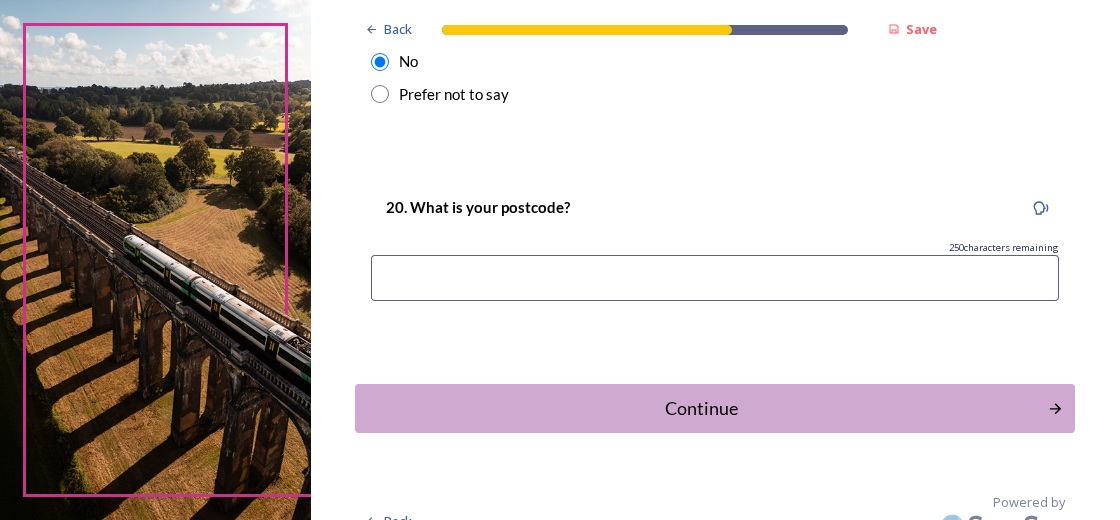 scroll, scrollTop: 1272, scrollLeft: 0, axis: vertical 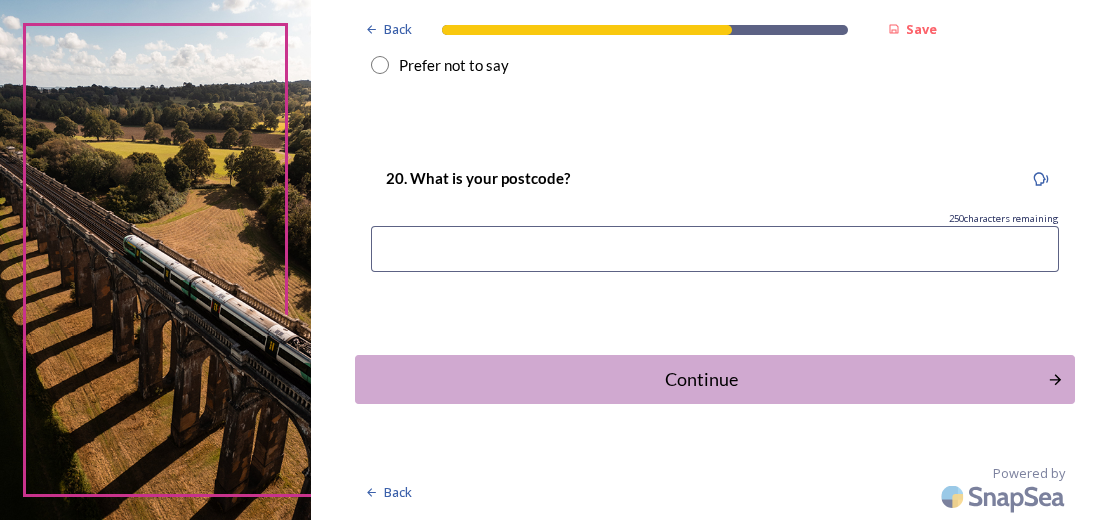 click at bounding box center (715, 249) 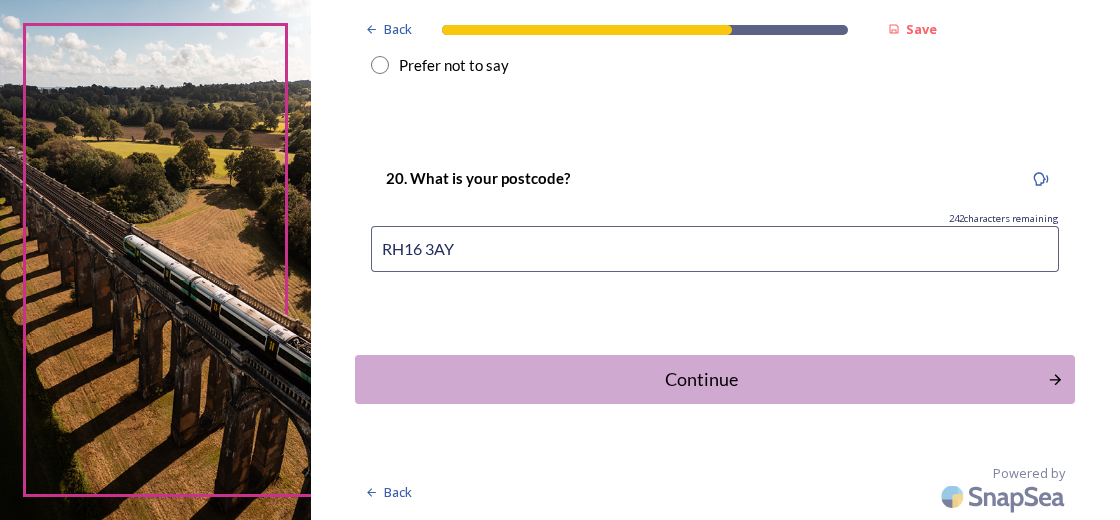 type on "RH16 3AY" 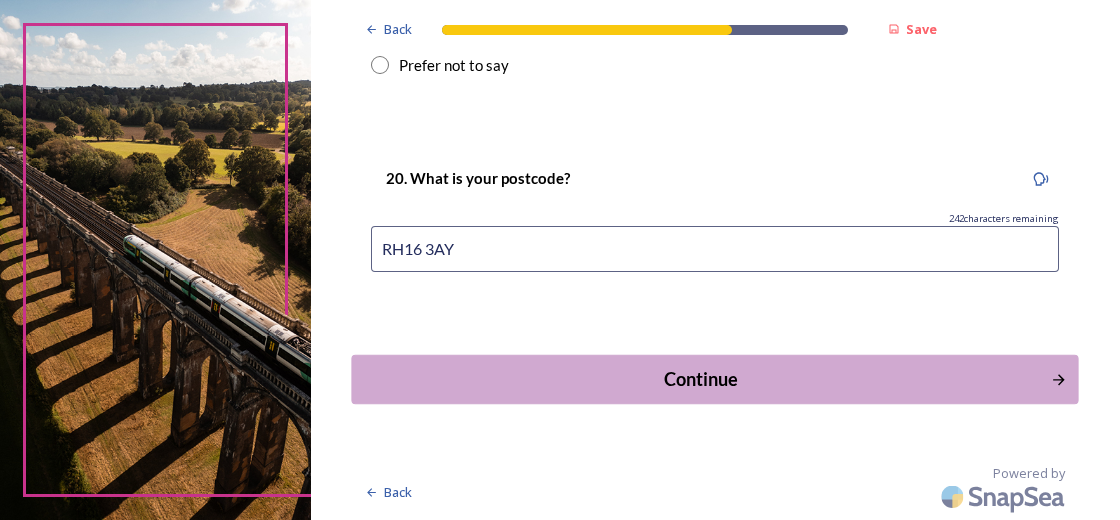 click on "Continue" at bounding box center (701, 379) 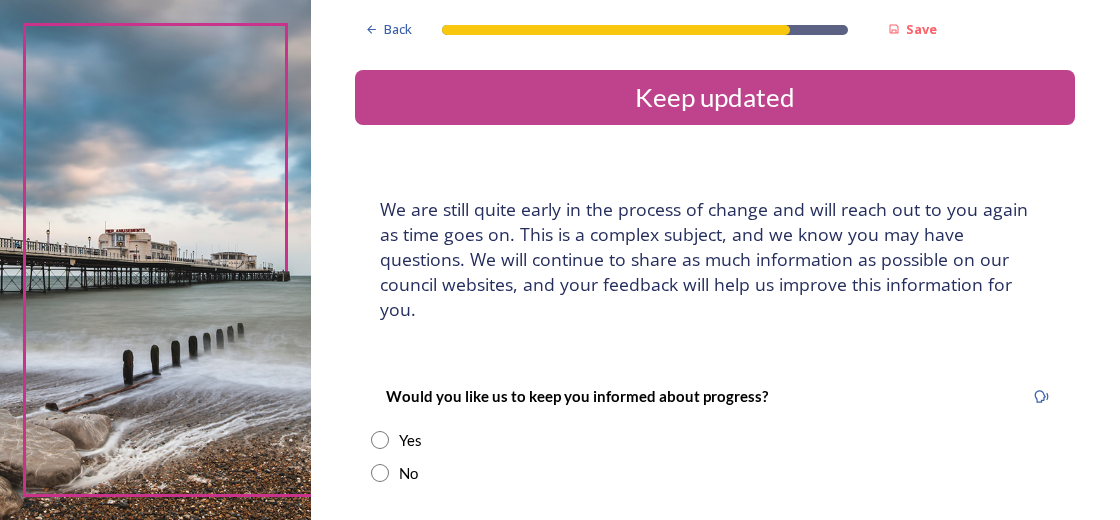 scroll, scrollTop: 181, scrollLeft: 0, axis: vertical 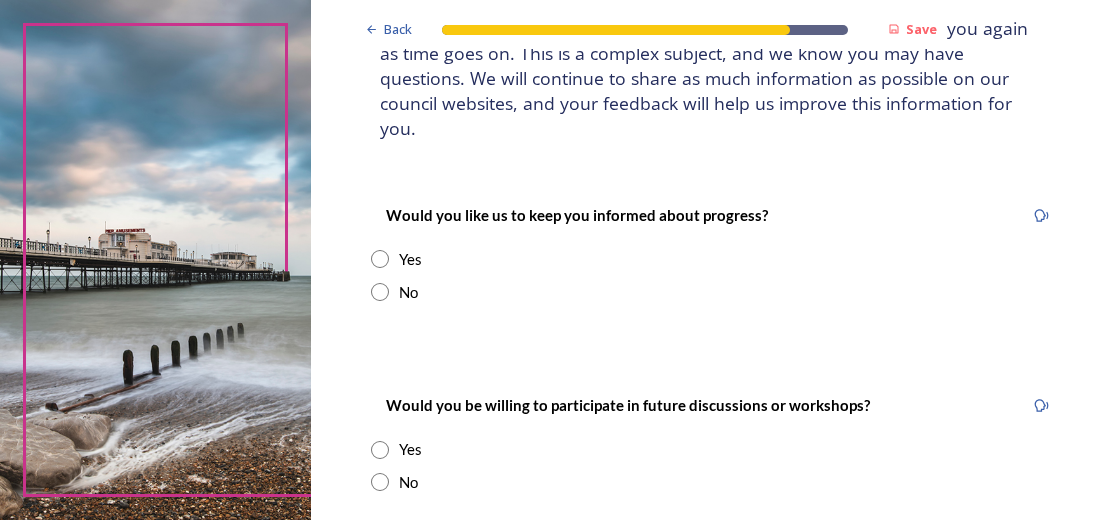 click at bounding box center [380, 259] 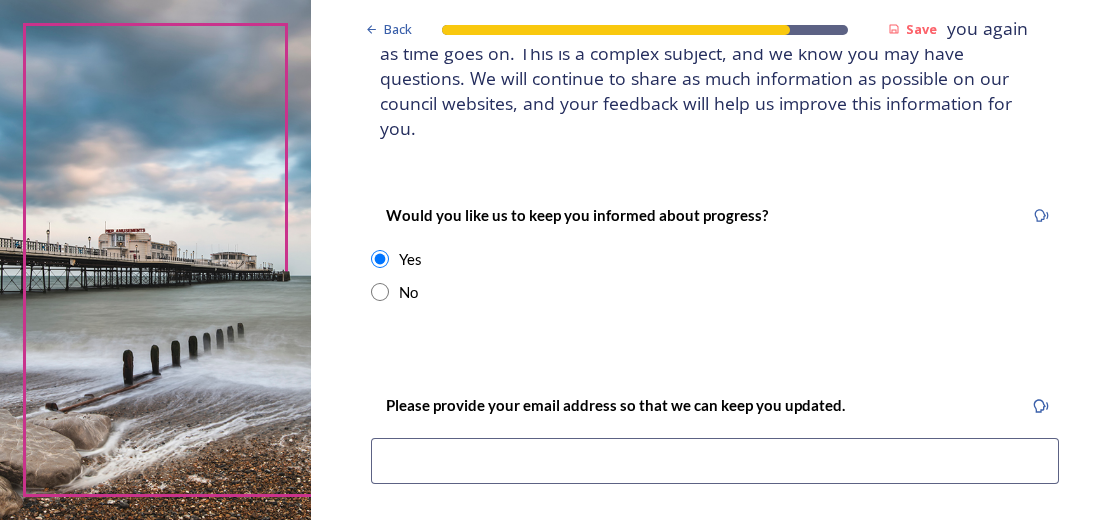 scroll, scrollTop: 272, scrollLeft: 0, axis: vertical 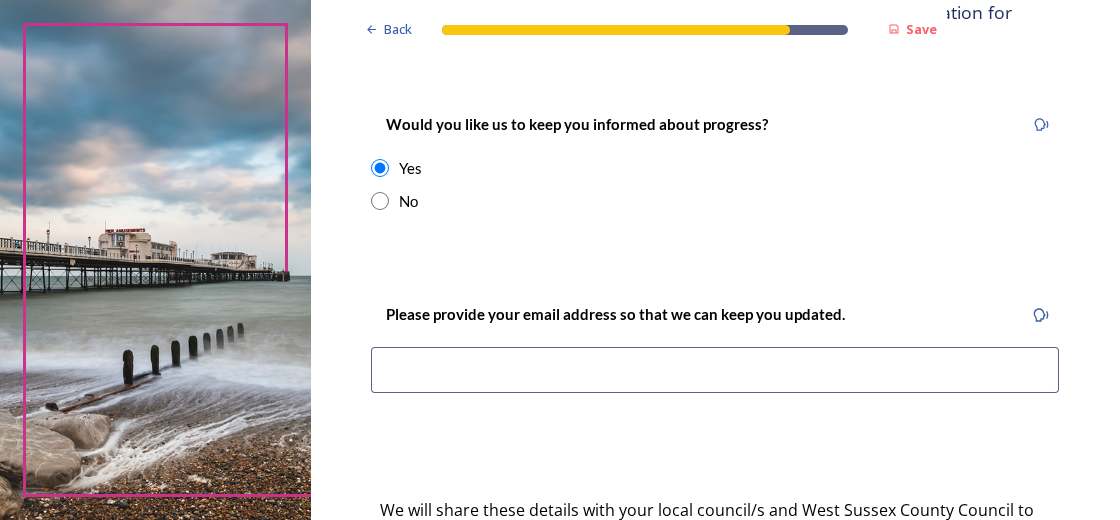 click at bounding box center (715, 370) 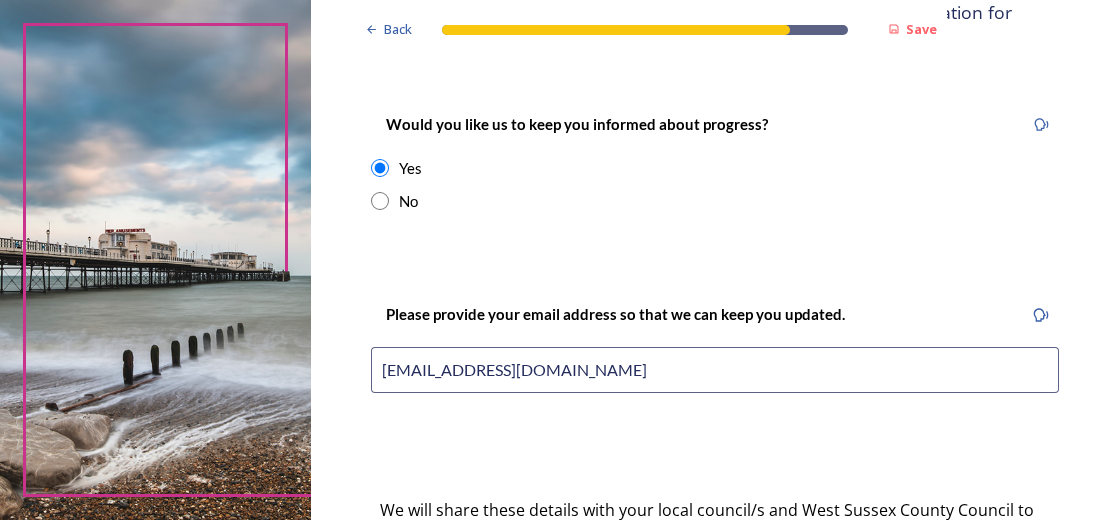 click on "[EMAIL_ADDRESS][DOMAIN_NAME]" at bounding box center [715, 370] 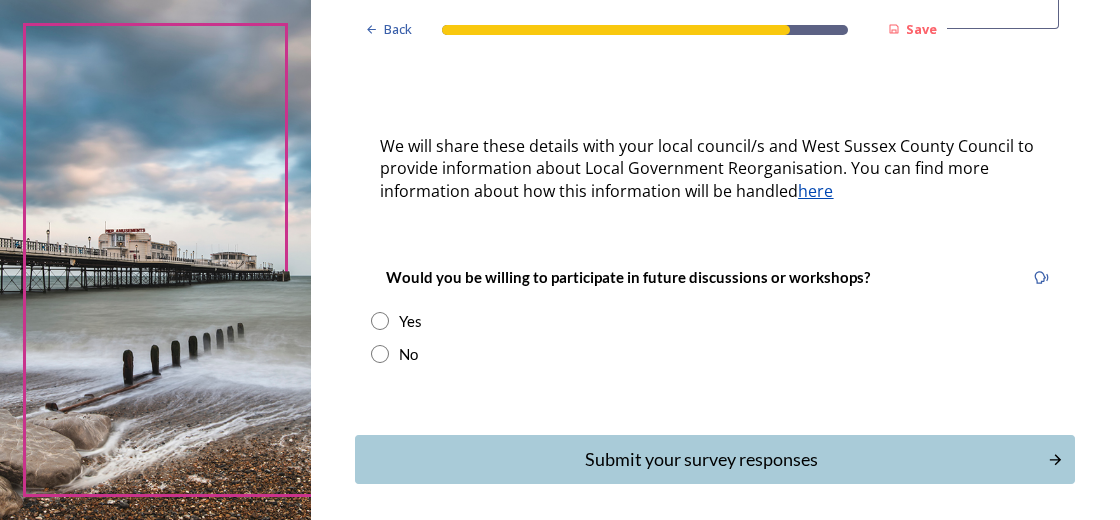 scroll, scrollTop: 727, scrollLeft: 0, axis: vertical 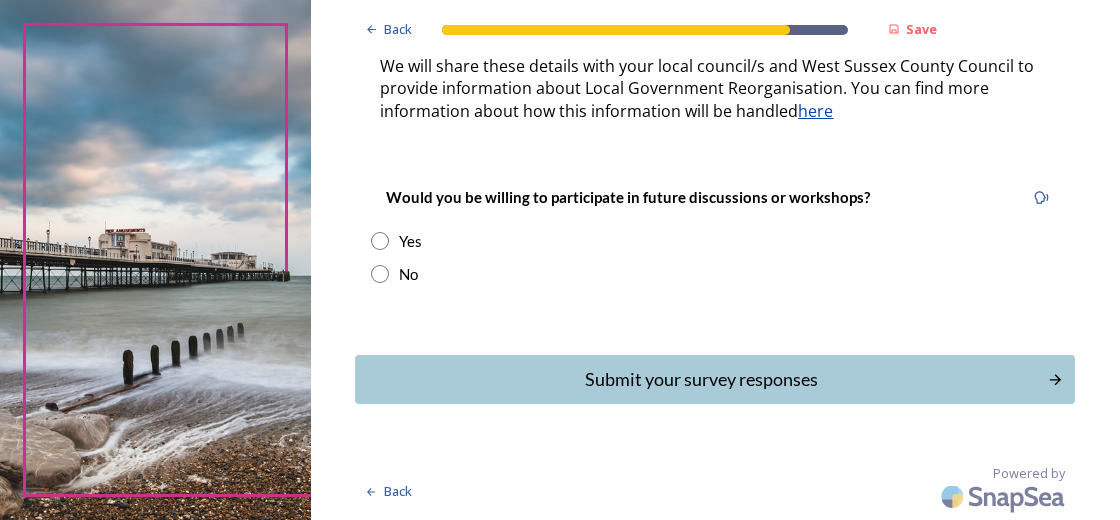 type on "[EMAIL_ADDRESS][DOMAIN_NAME]" 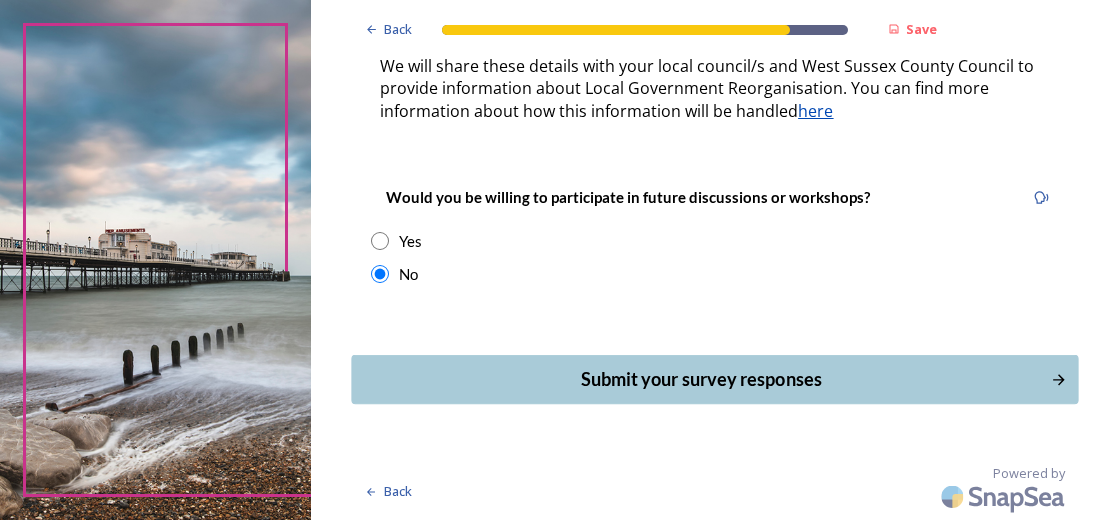 click on "Submit your survey responses" at bounding box center [701, 379] 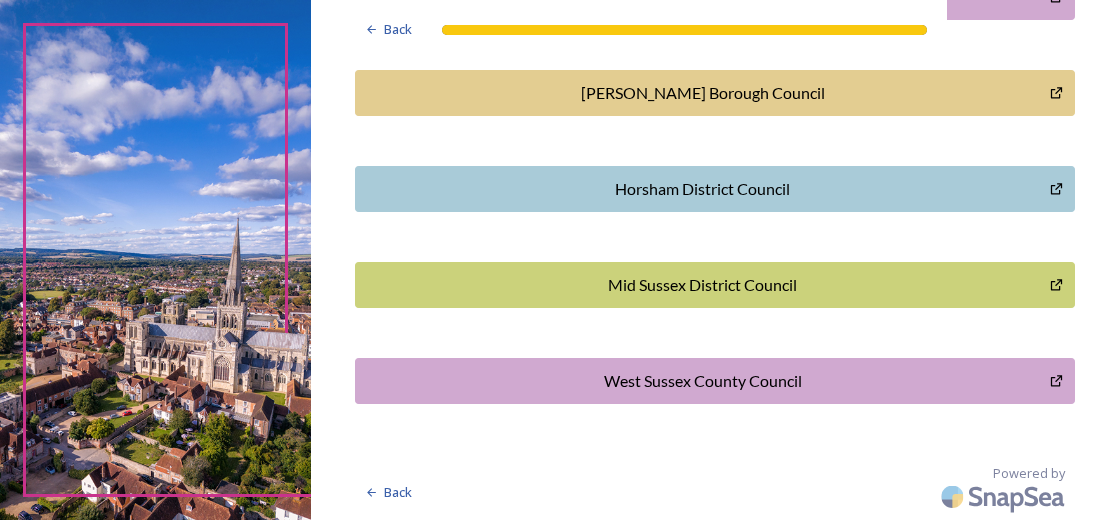 scroll, scrollTop: 771, scrollLeft: 0, axis: vertical 